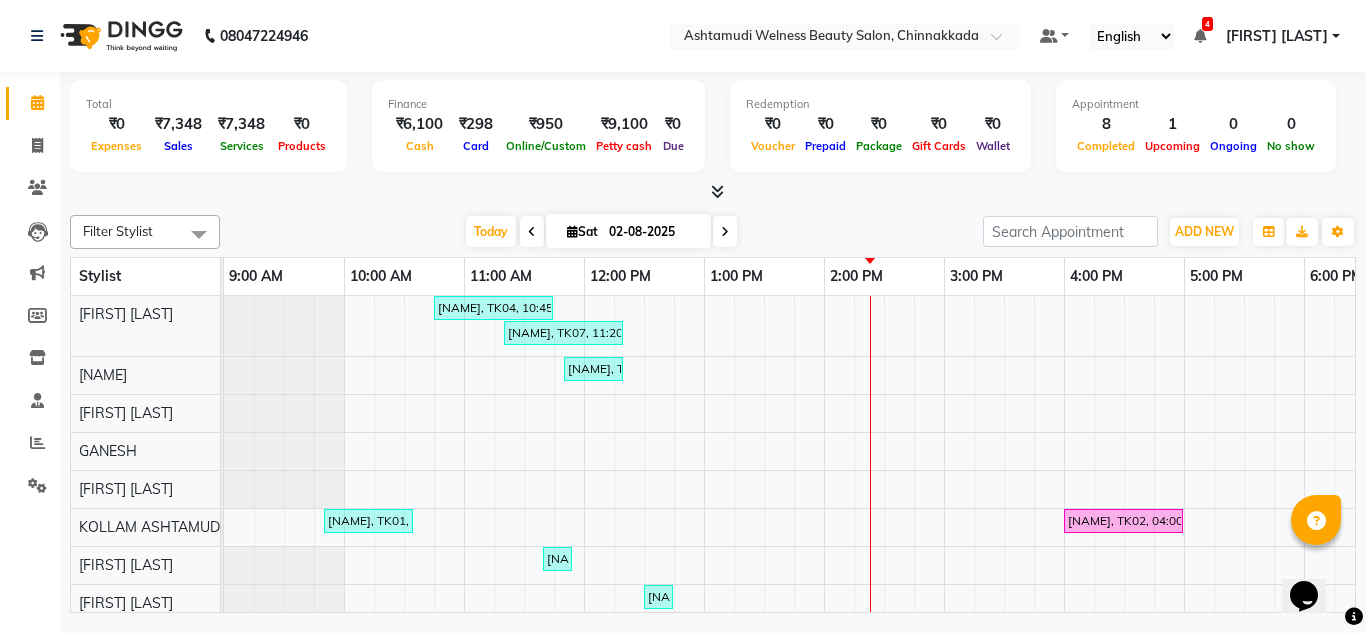 scroll, scrollTop: 0, scrollLeft: 0, axis: both 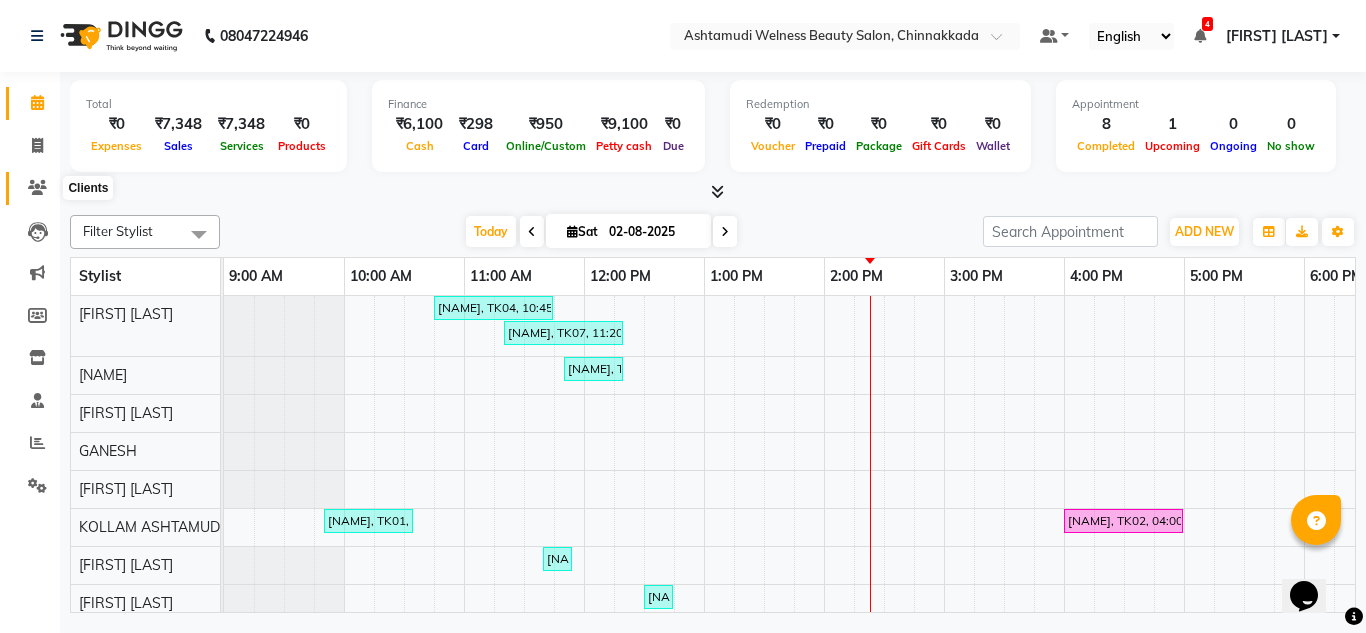 click 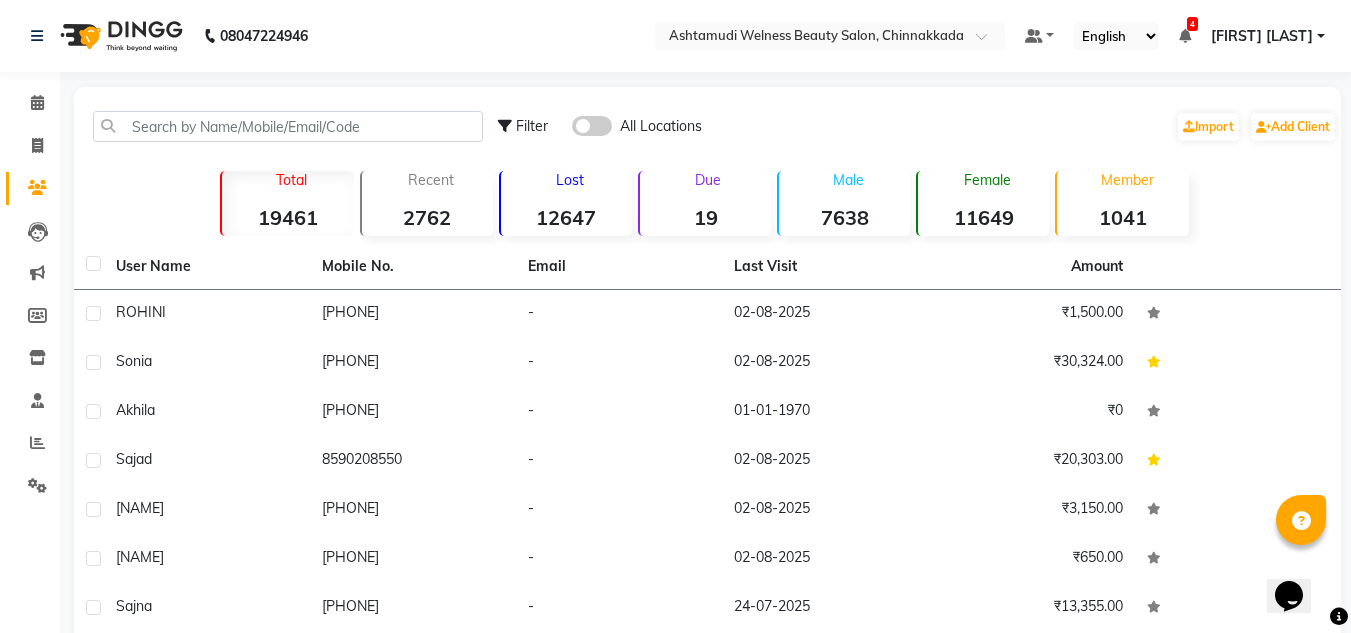 click 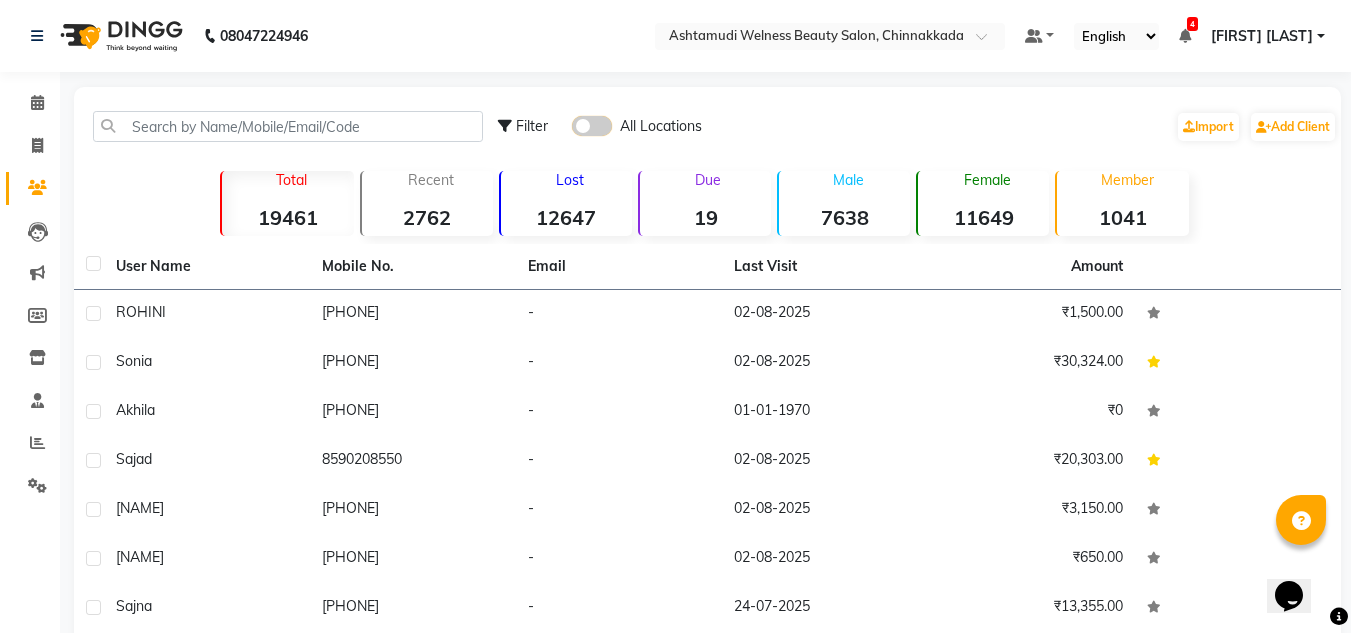 click 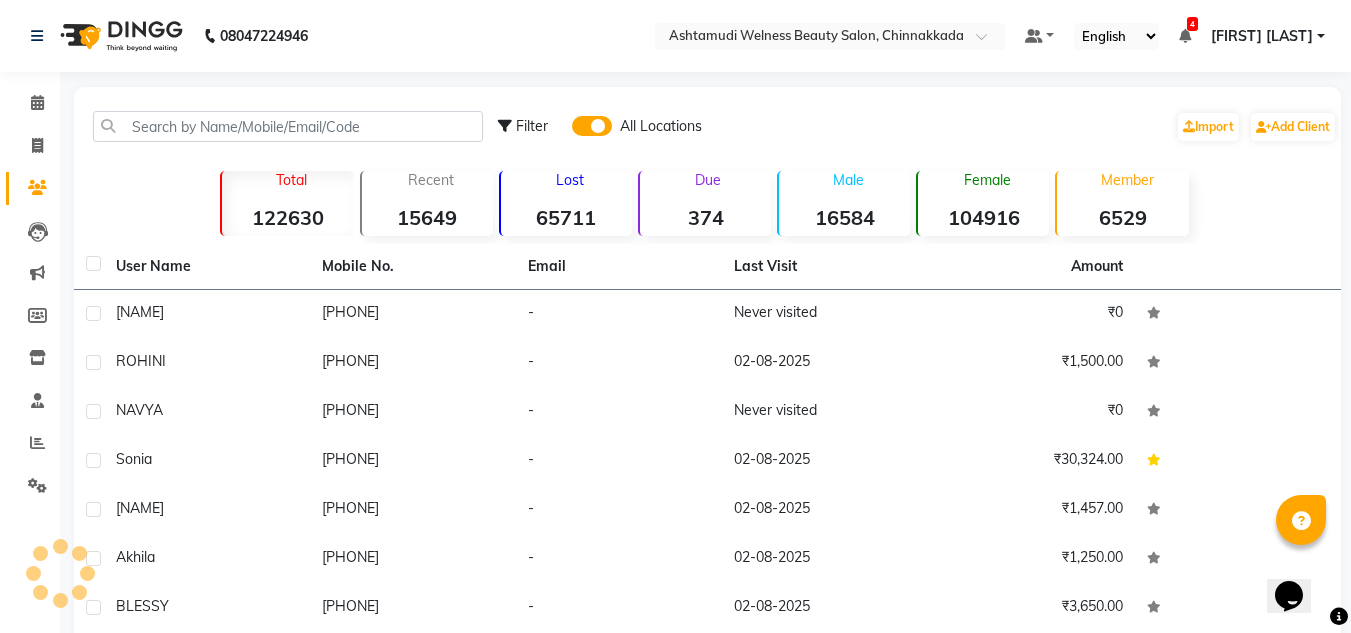 click 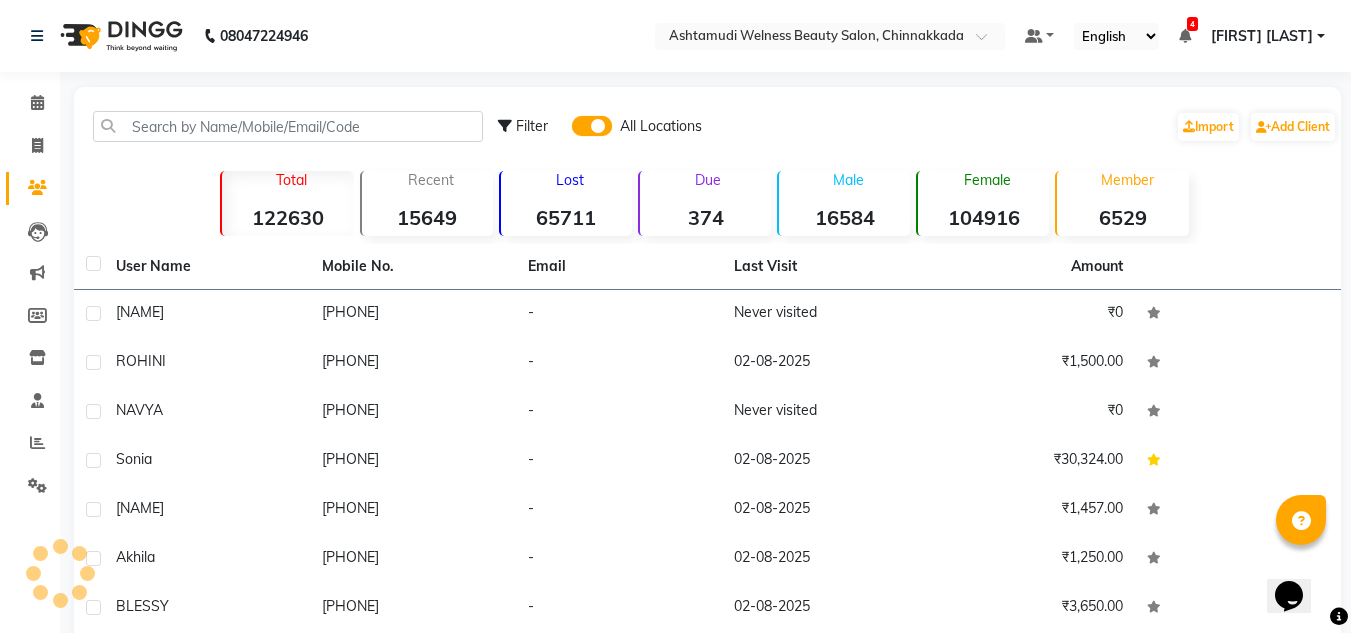 click 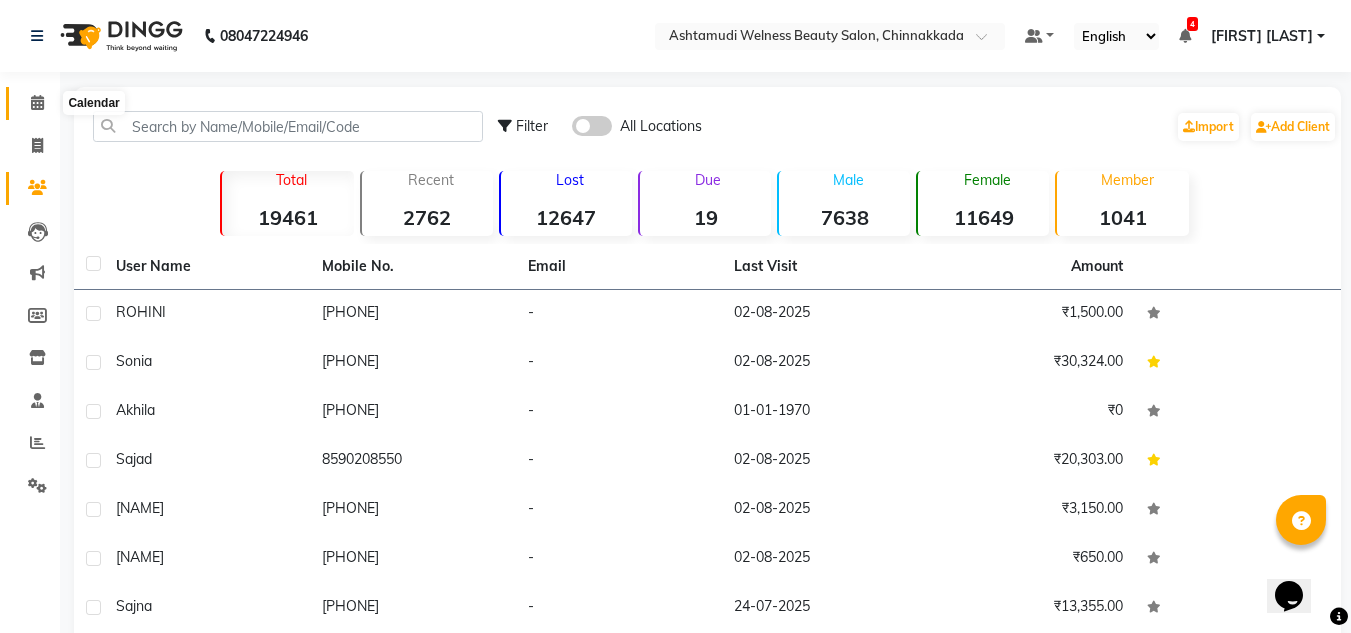 click 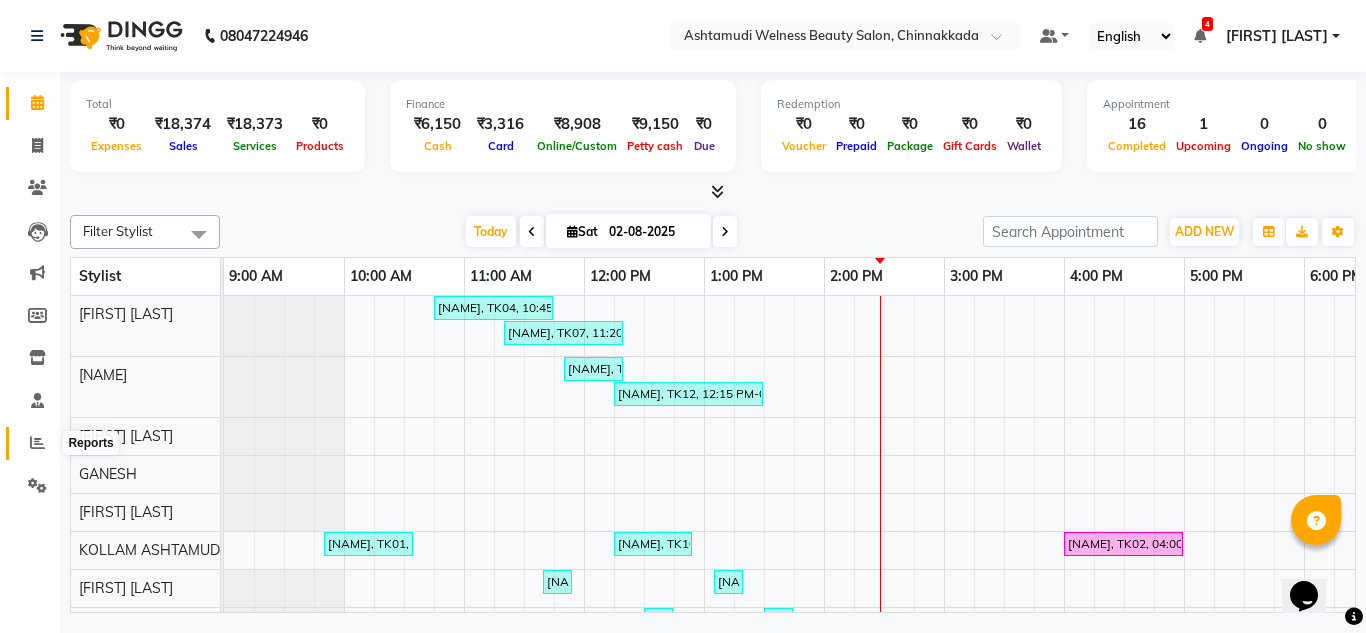 click 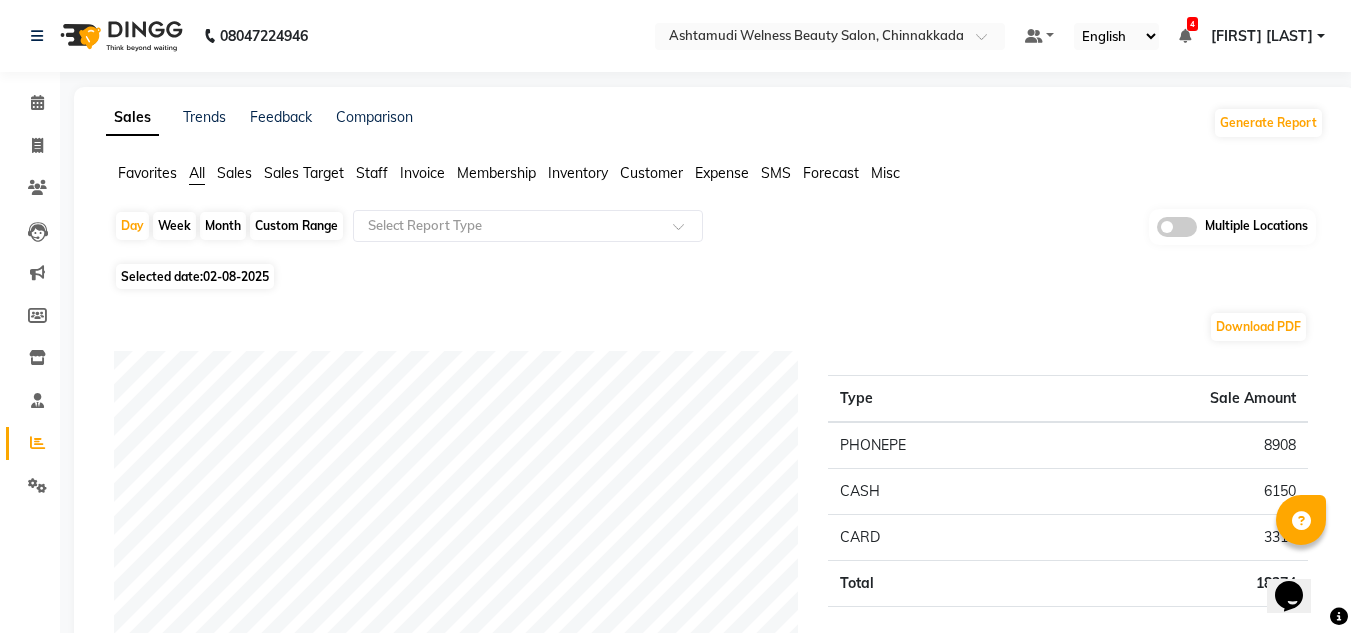 click 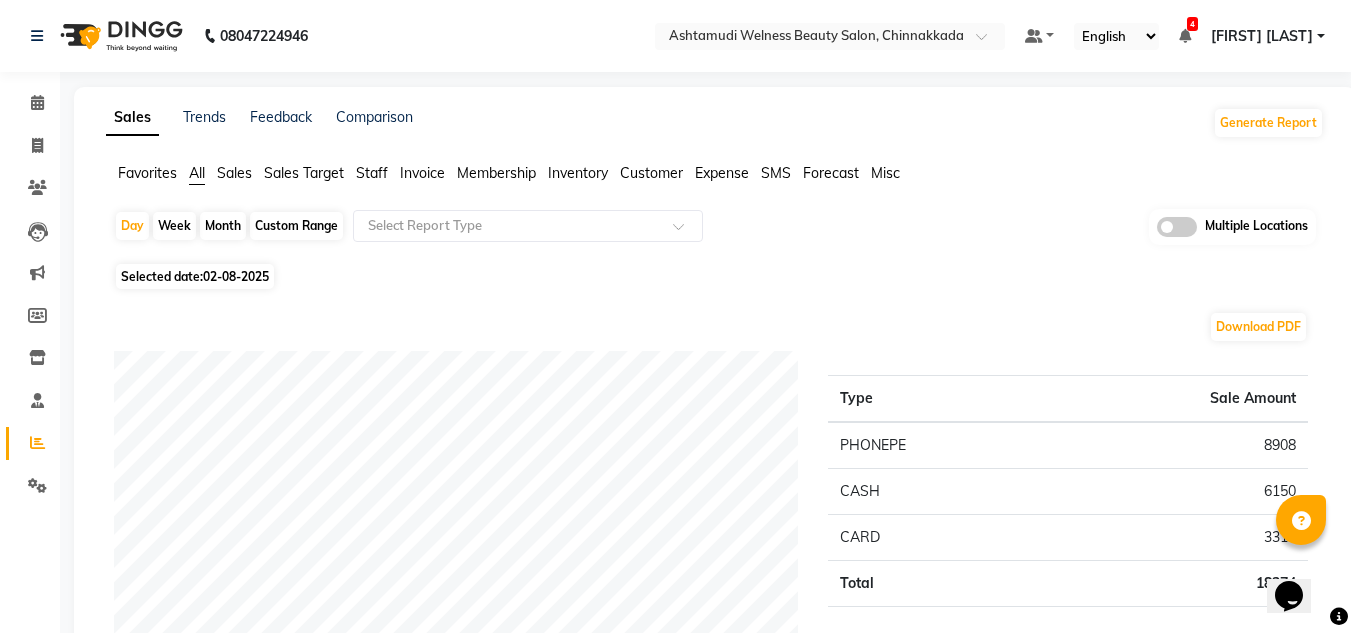 click 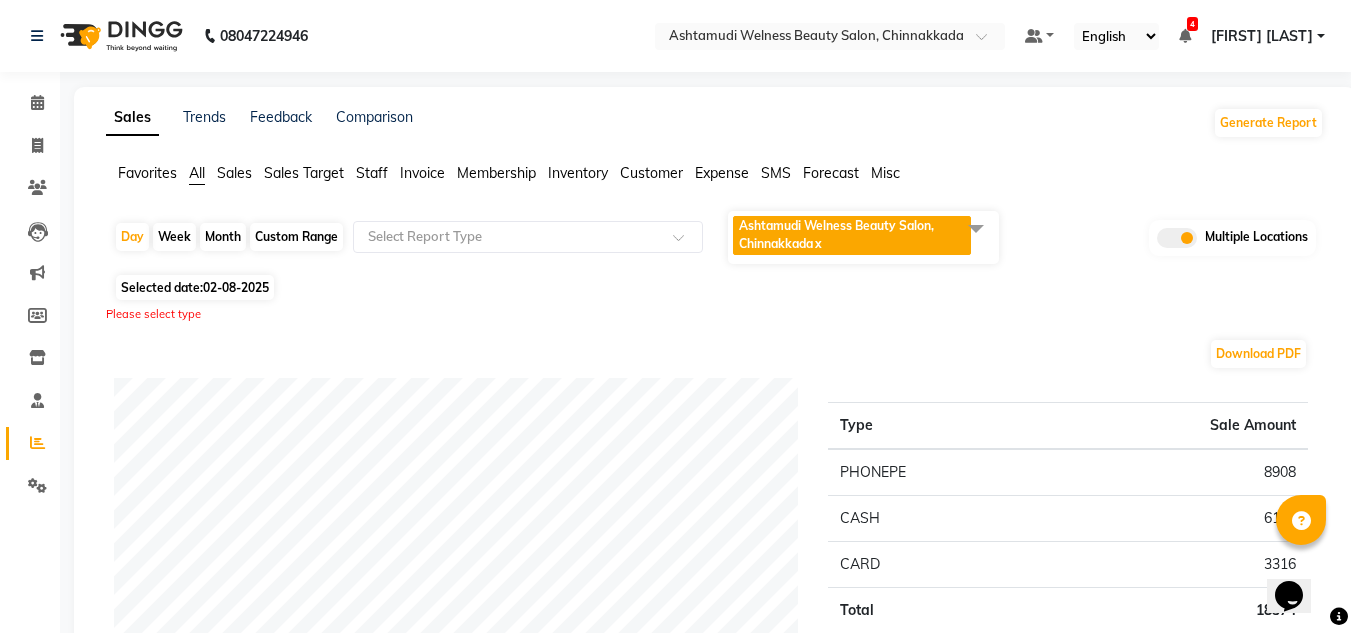 click on "Ashtamudi Welness Beauty Salon, Chinnakkada x" 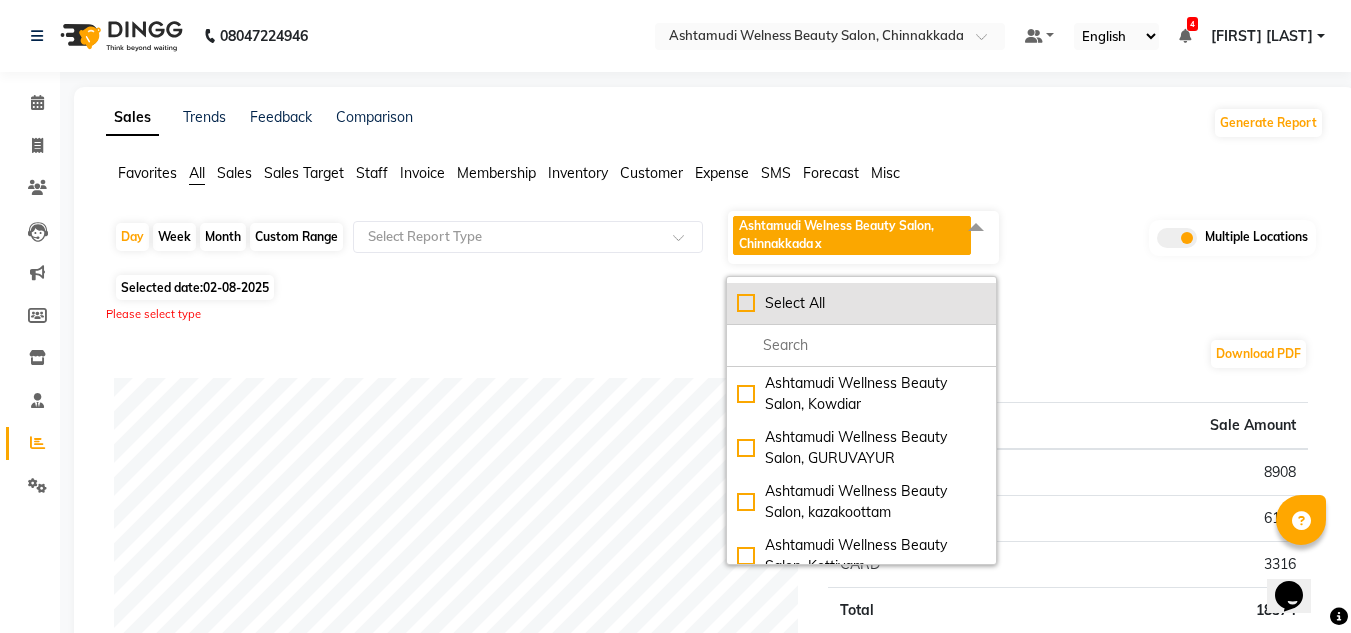click on "Select All" 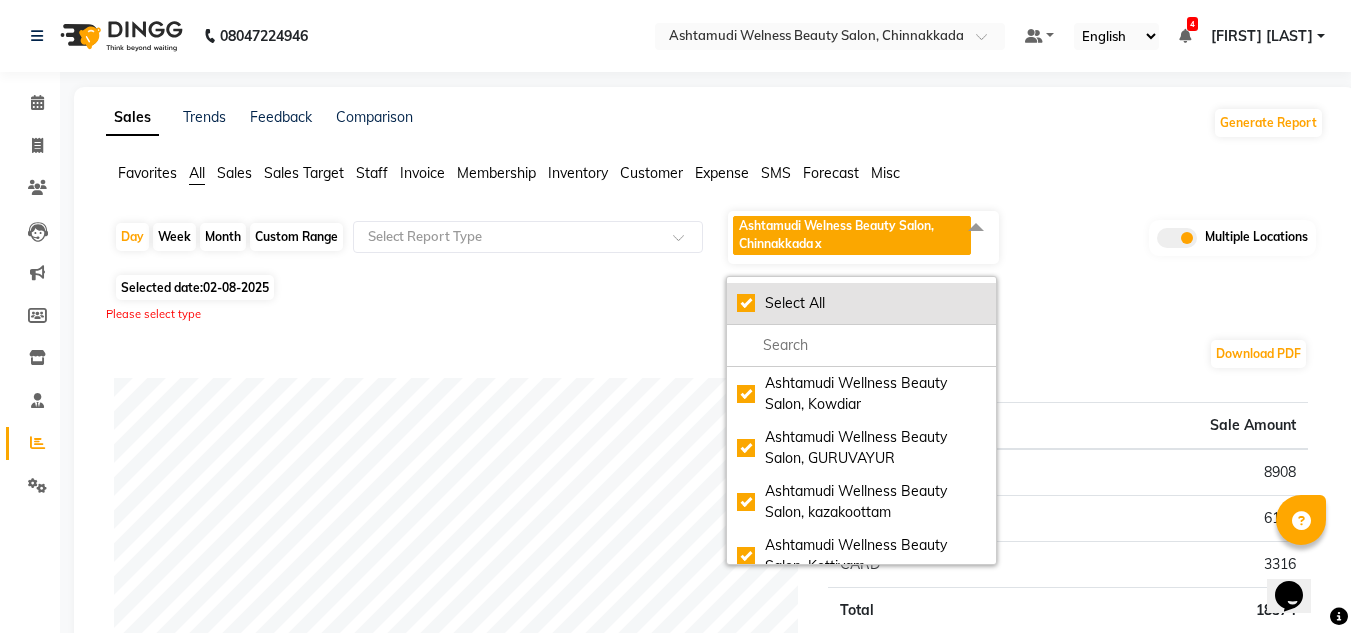 checkbox on "true" 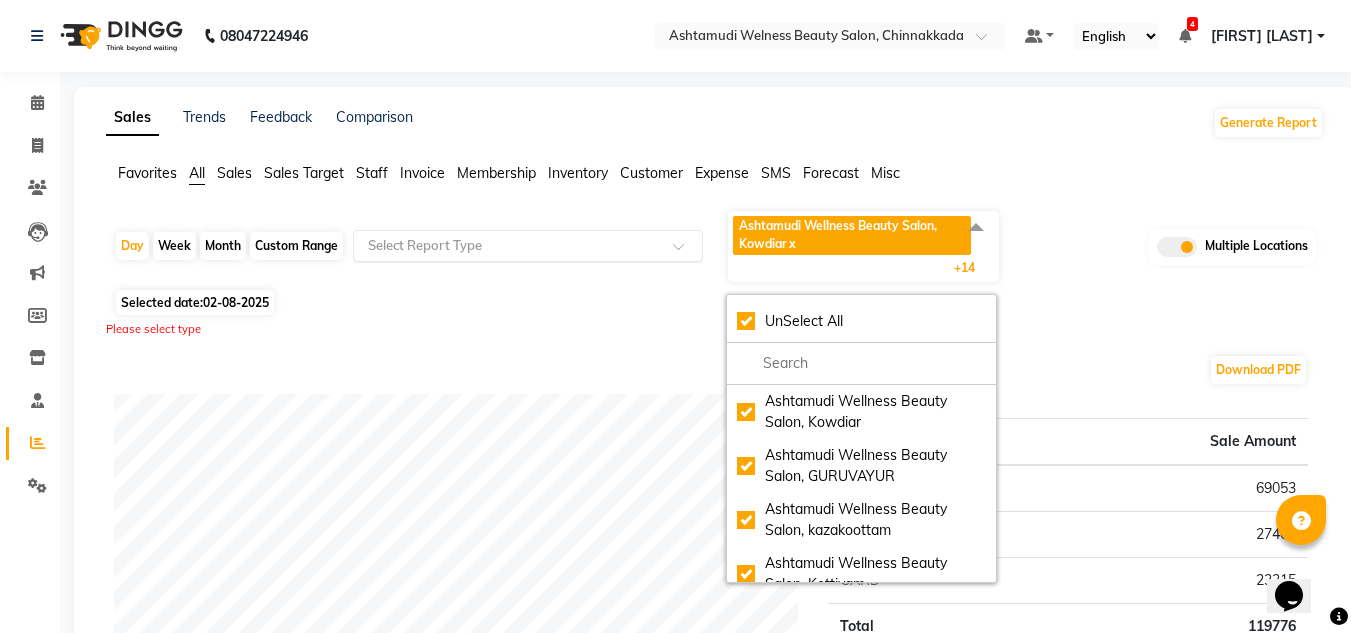 click 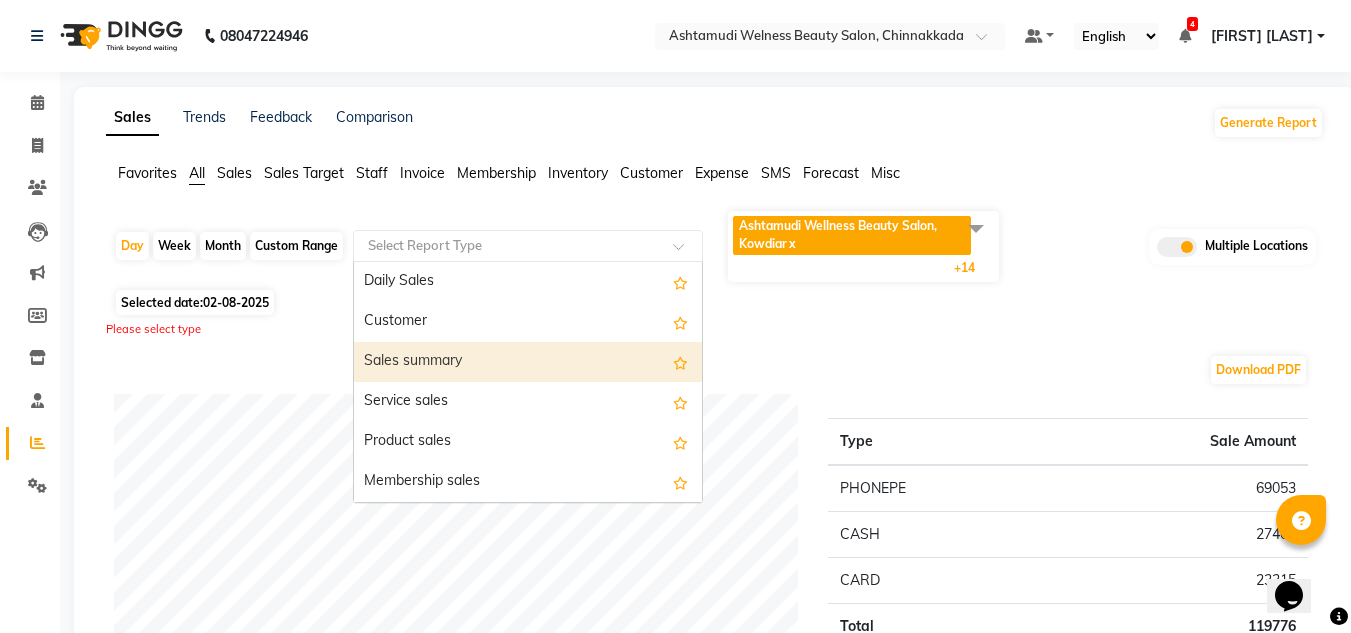click on "Please select type" 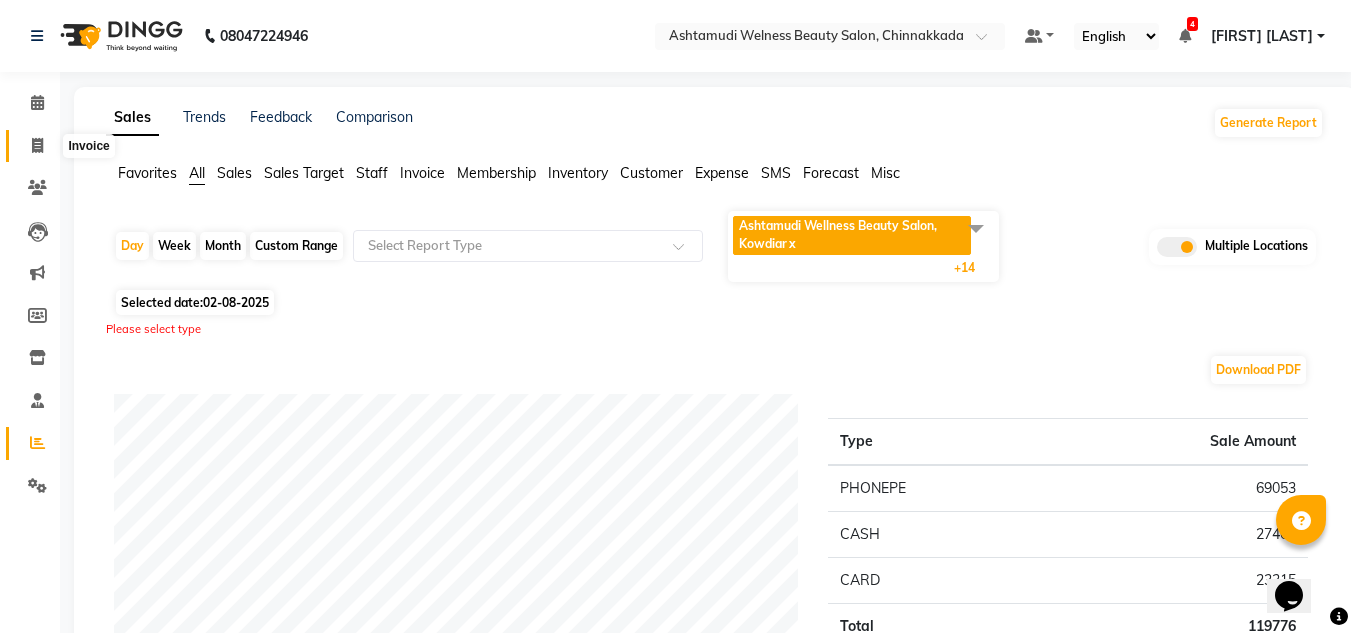 click 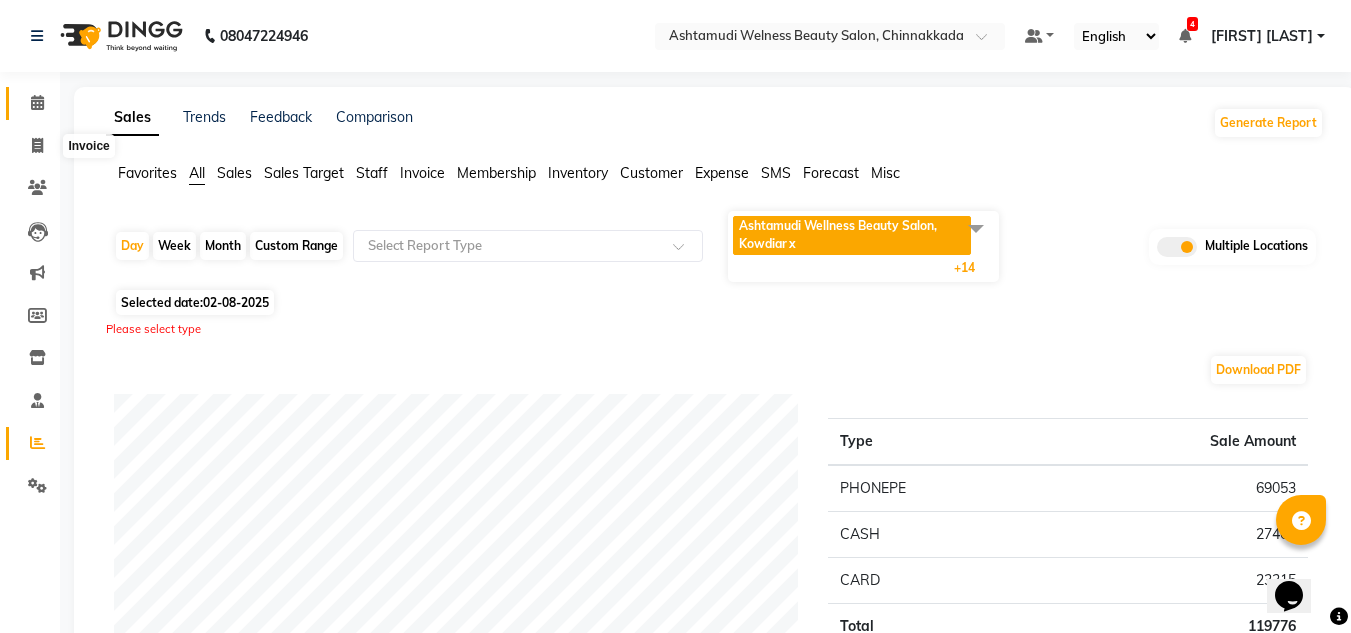 select on "service" 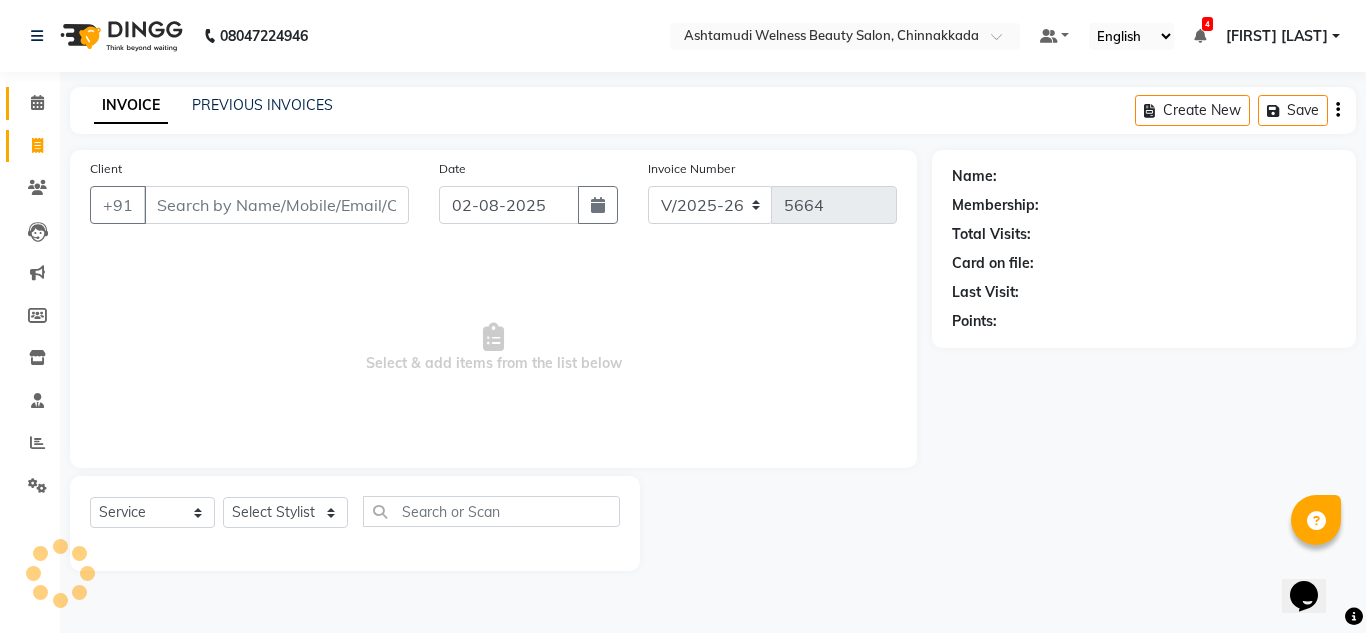 click on "Calendar" 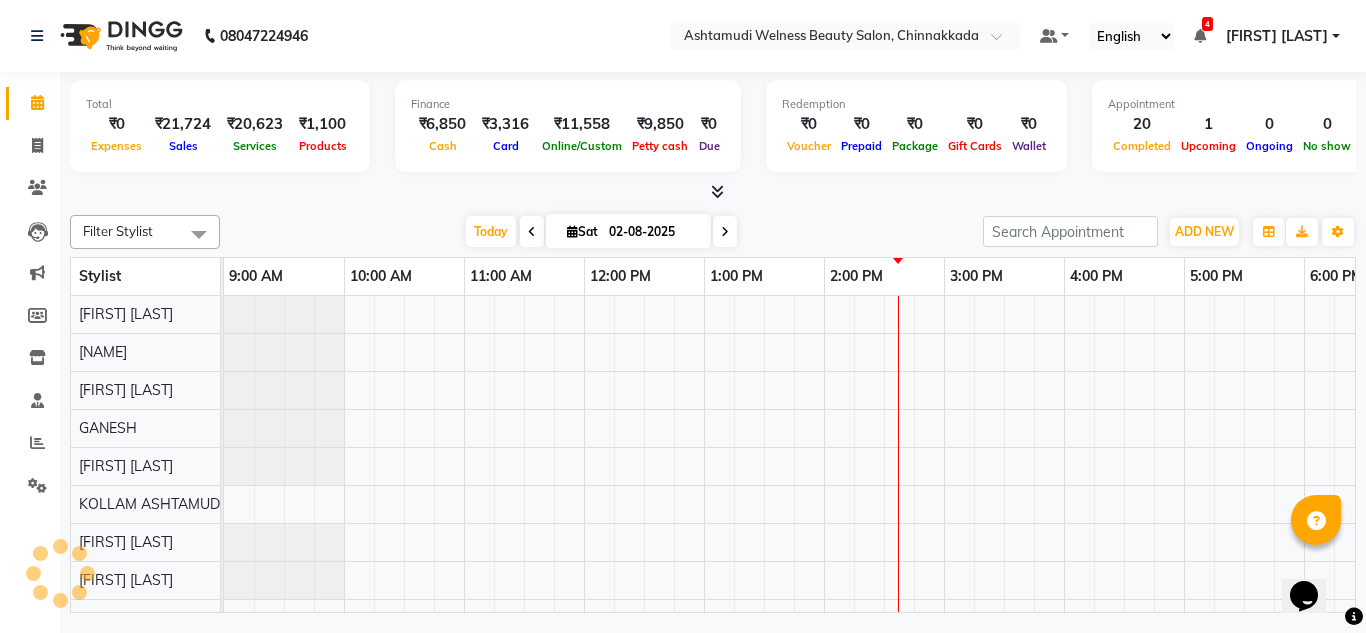 scroll, scrollTop: 0, scrollLeft: 0, axis: both 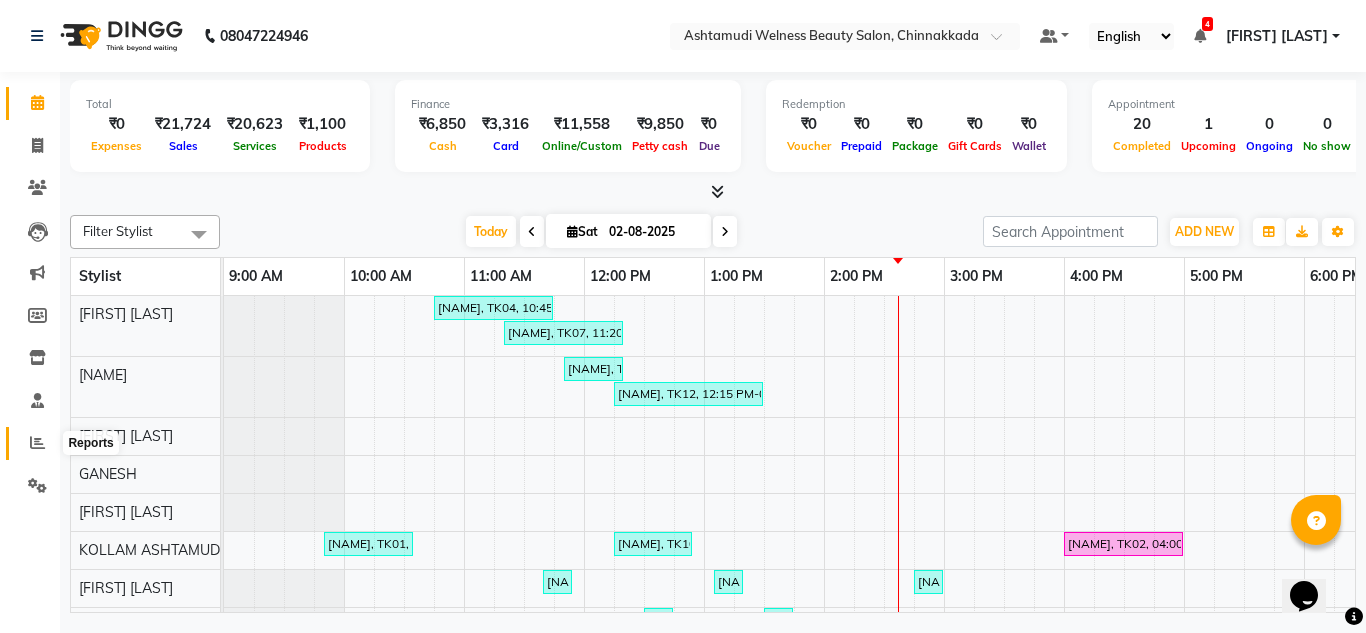 click 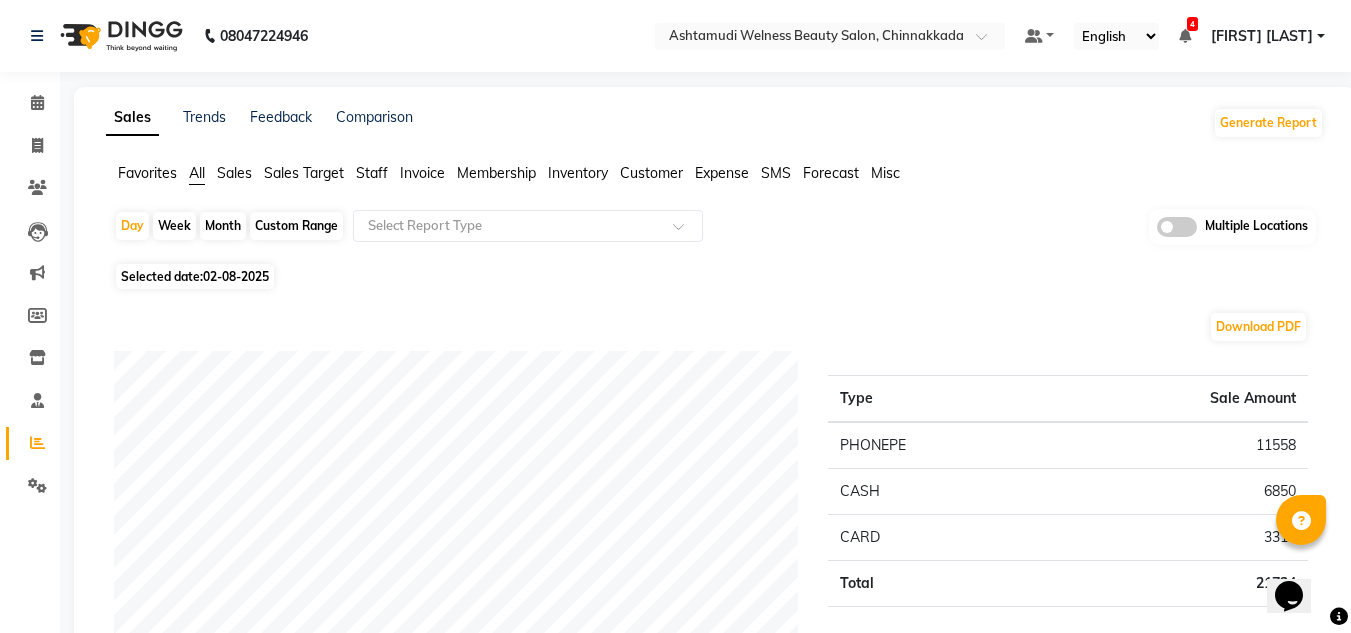 click 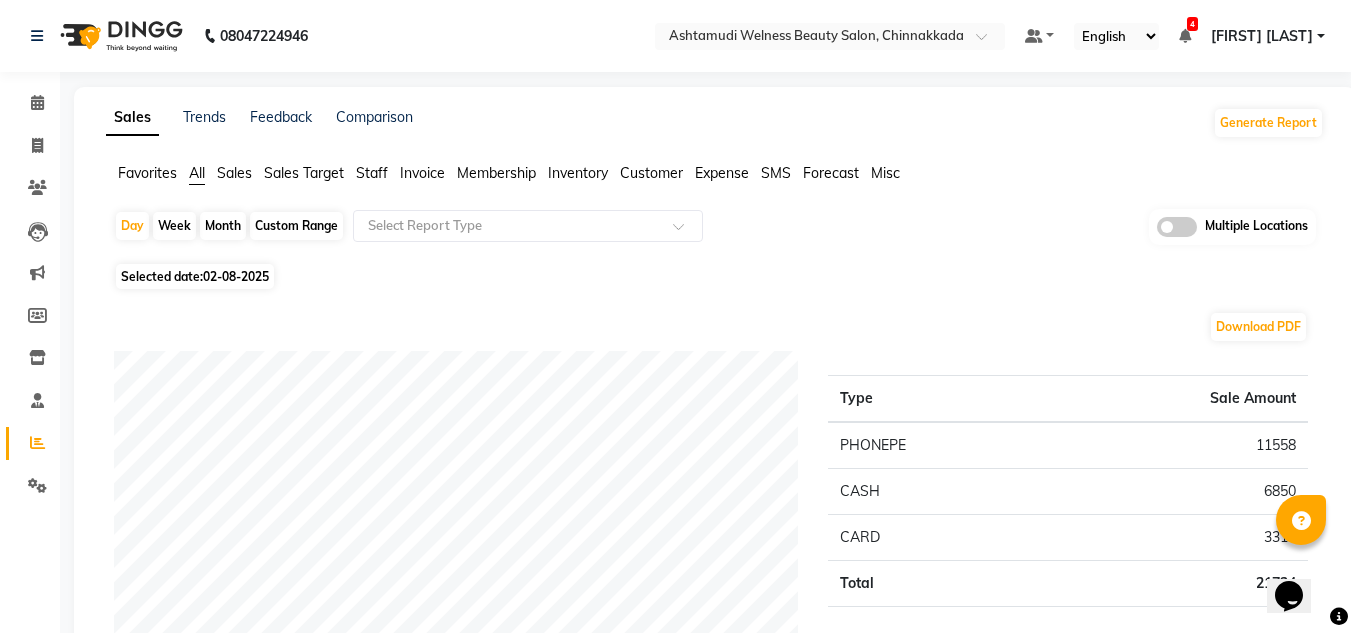 click 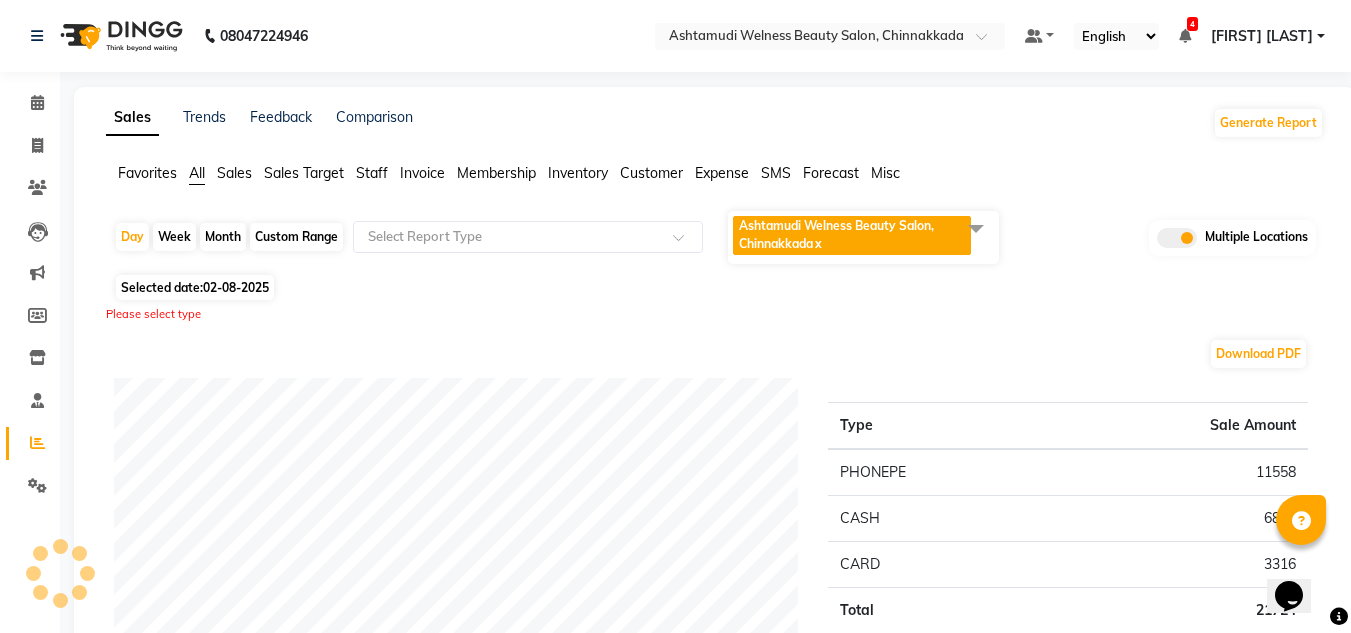 click on "Ashtamudi Welness Beauty Salon, Chinnakkada" 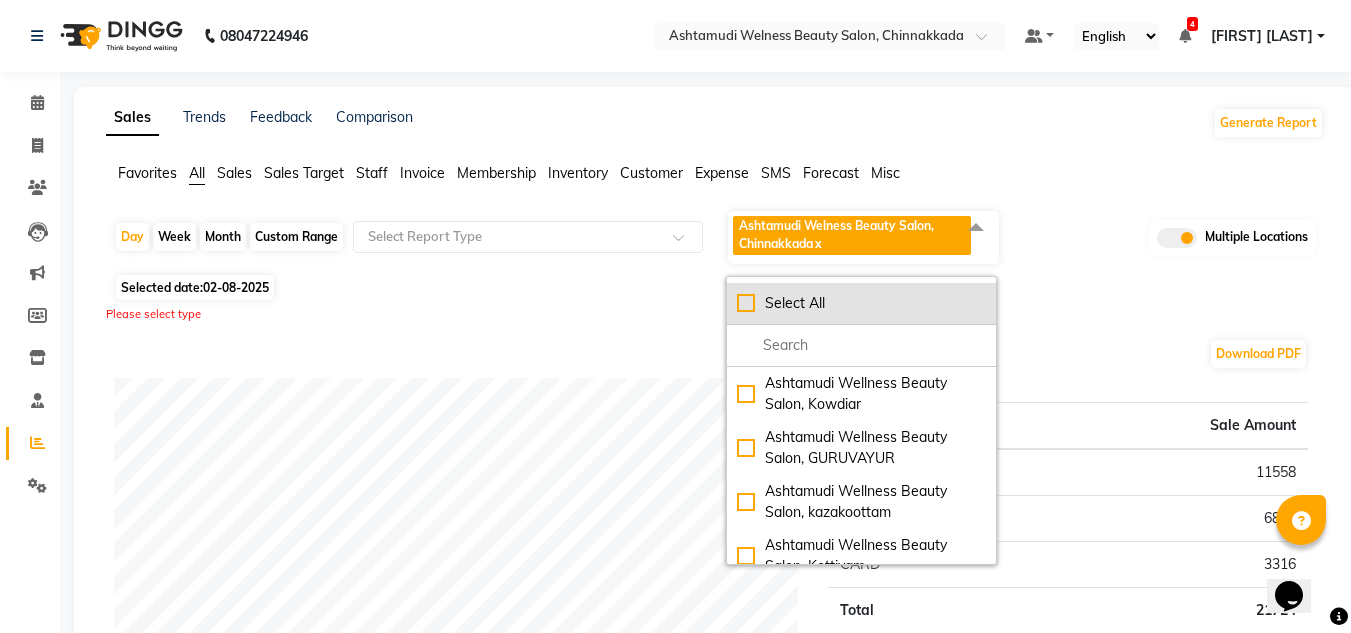 click on "Select All" 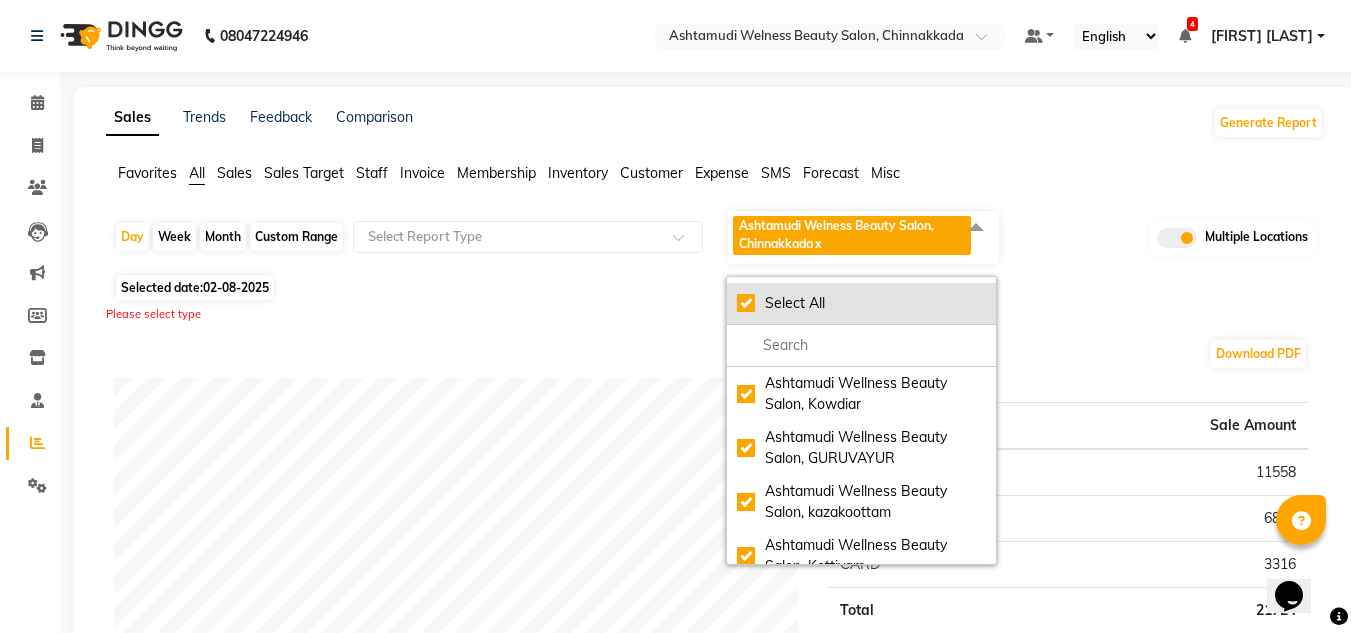 checkbox on "true" 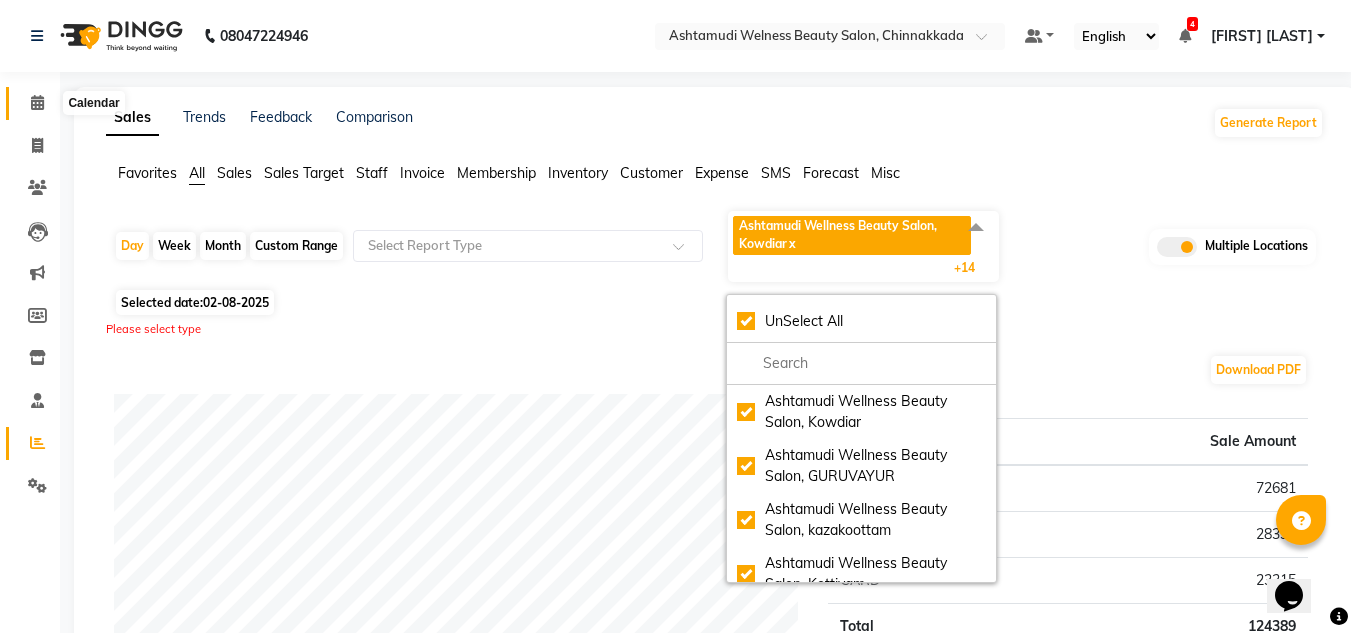 click 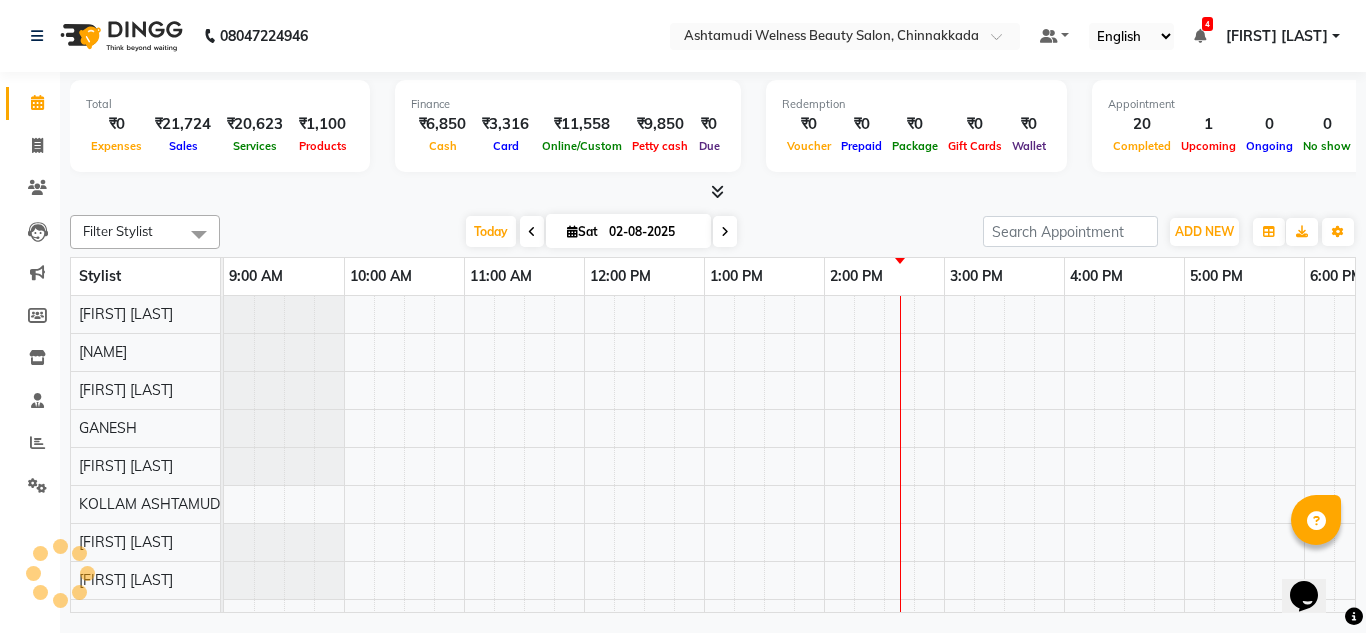 scroll, scrollTop: 0, scrollLeft: 0, axis: both 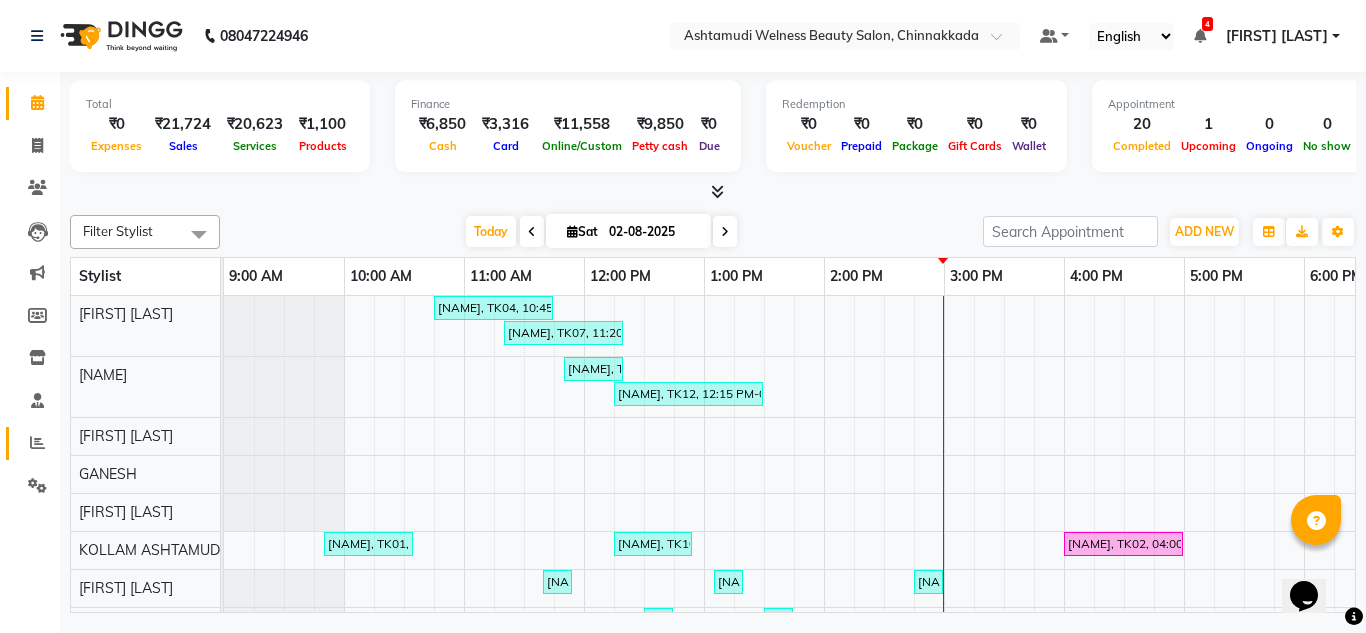 click 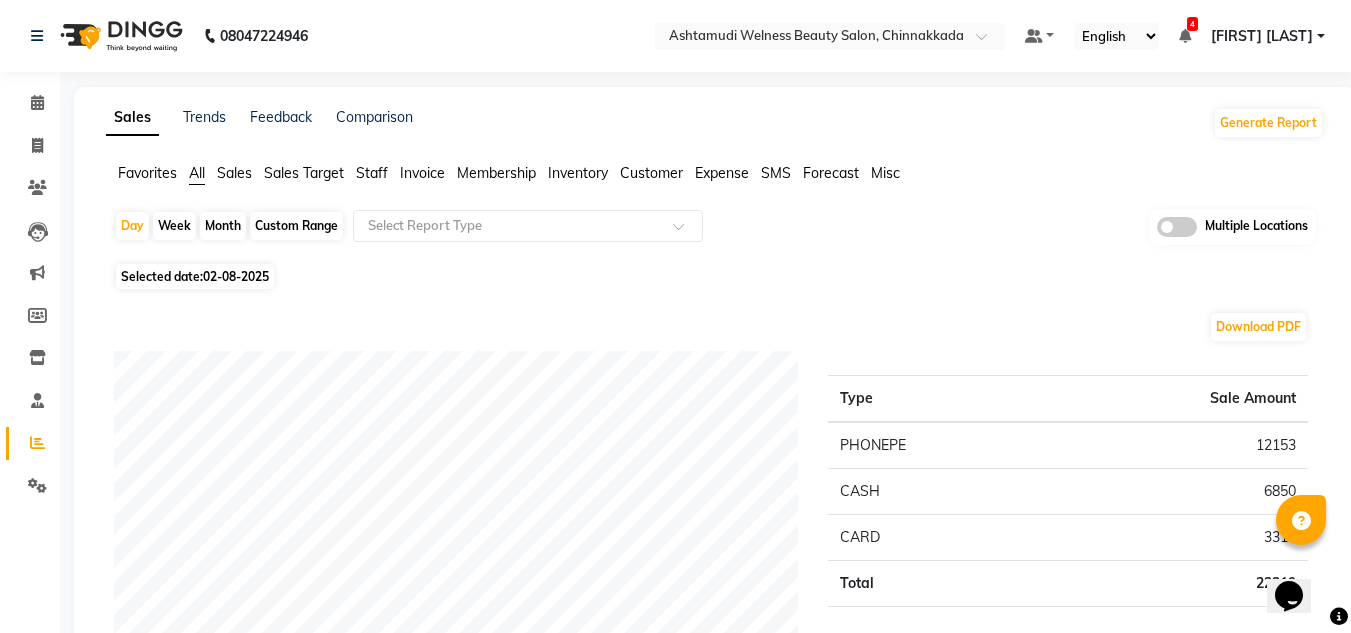 click on "Custom Range" 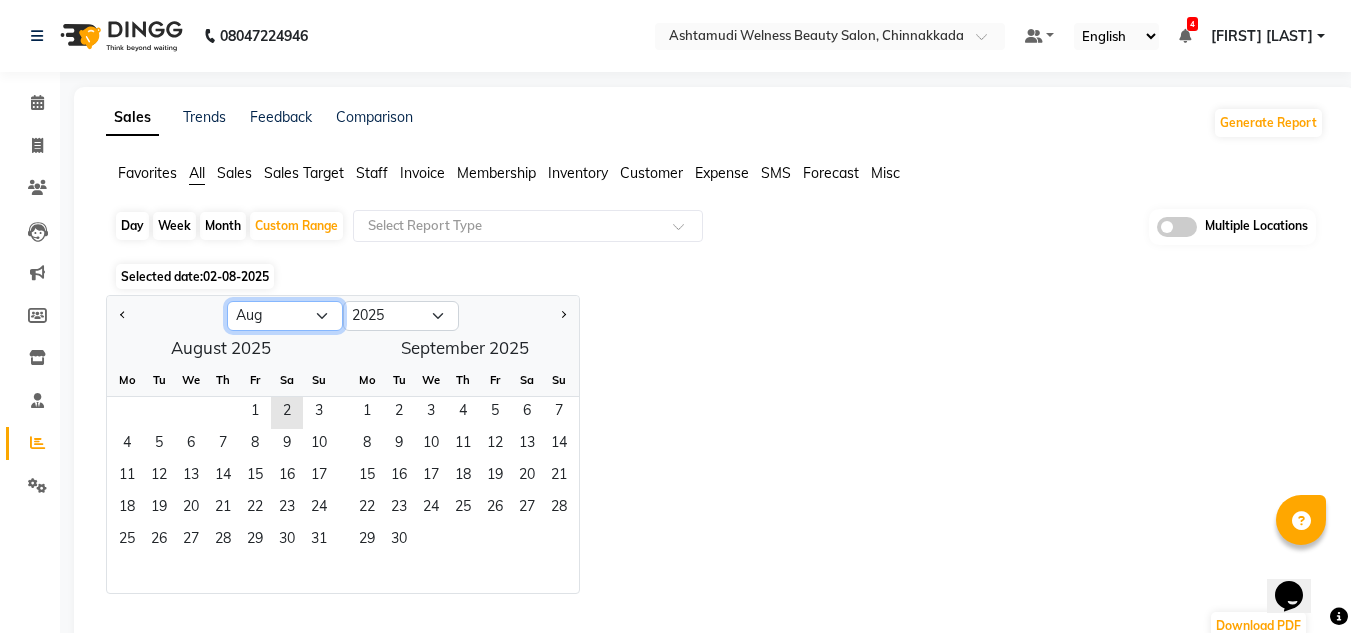 click on "Jan Feb Mar Apr May Jun Jul Aug Sep Oct Nov Dec" 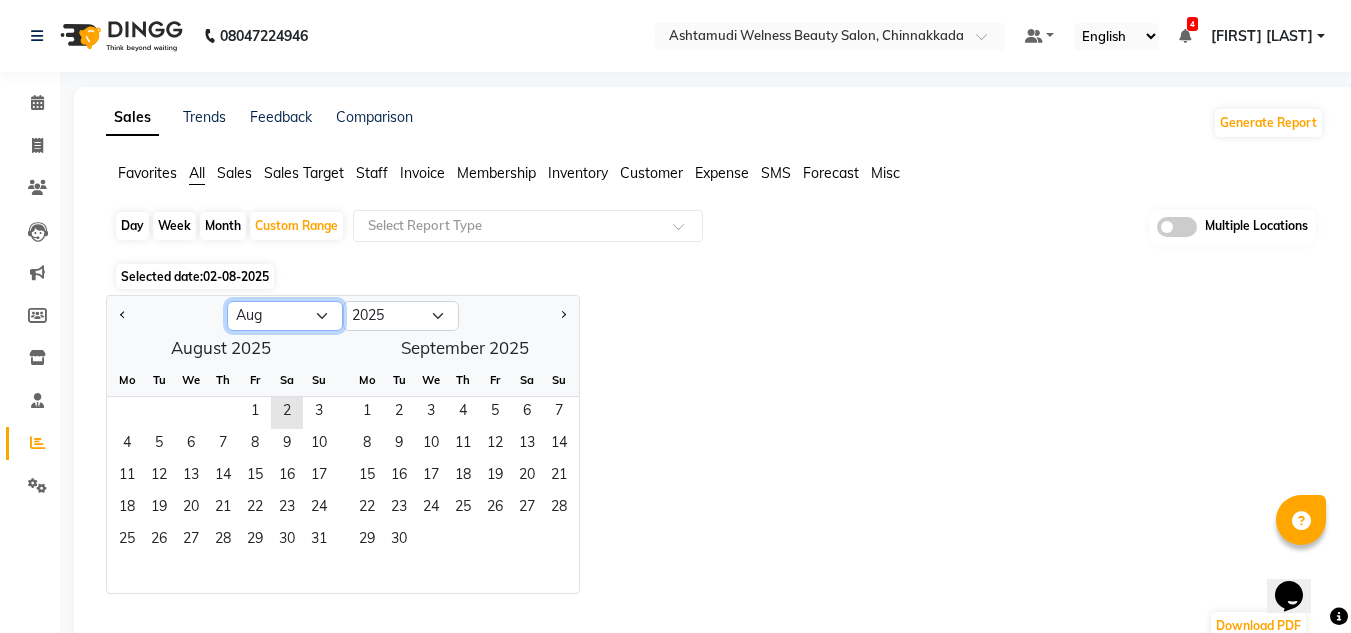 select on "7" 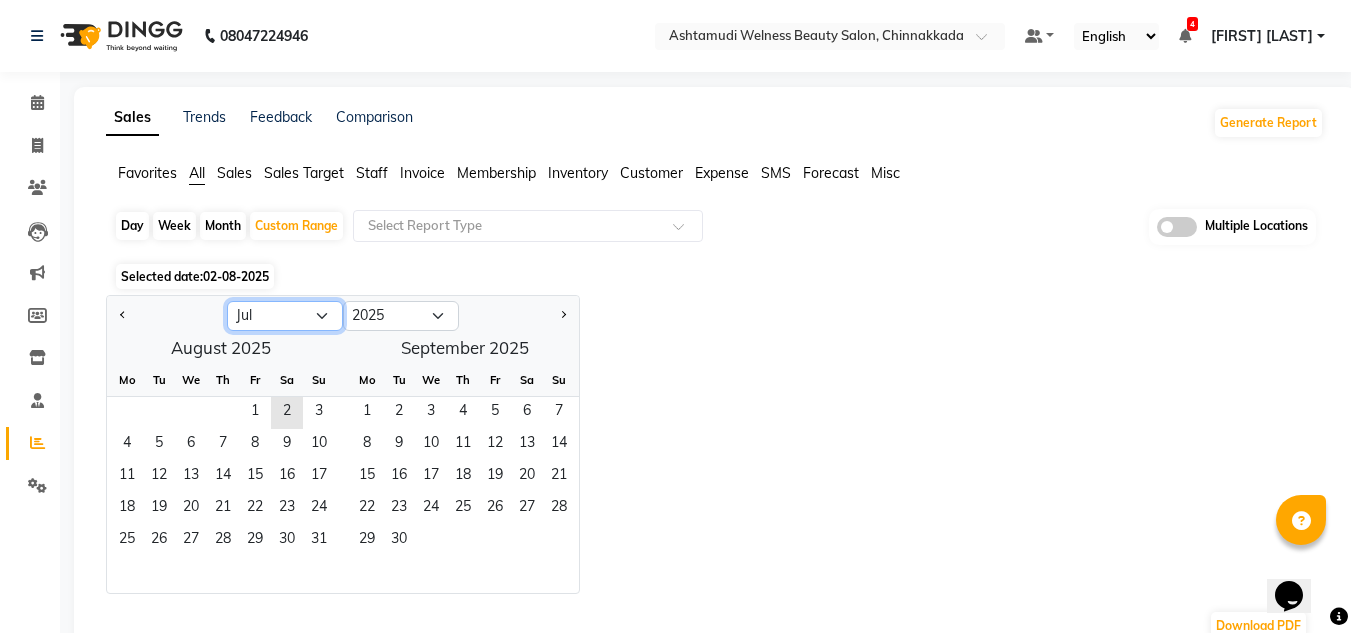 click on "Jan Feb Mar Apr May Jun Jul Aug Sep Oct Nov Dec" 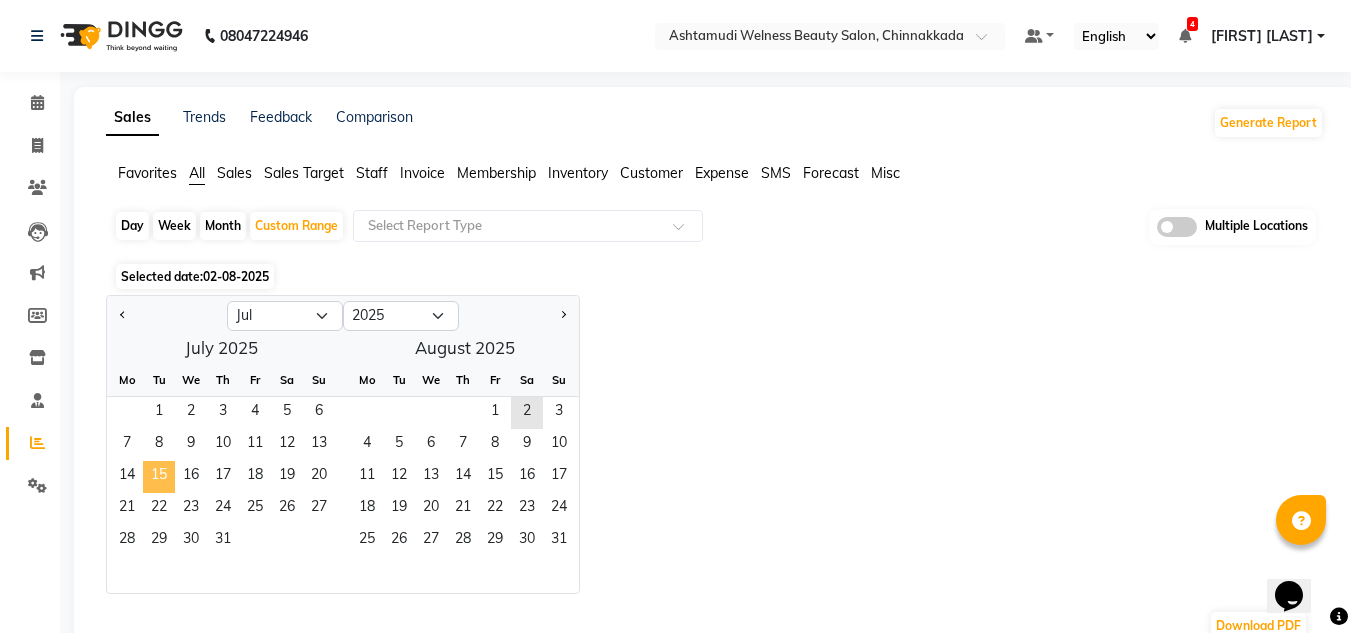 click on "15" 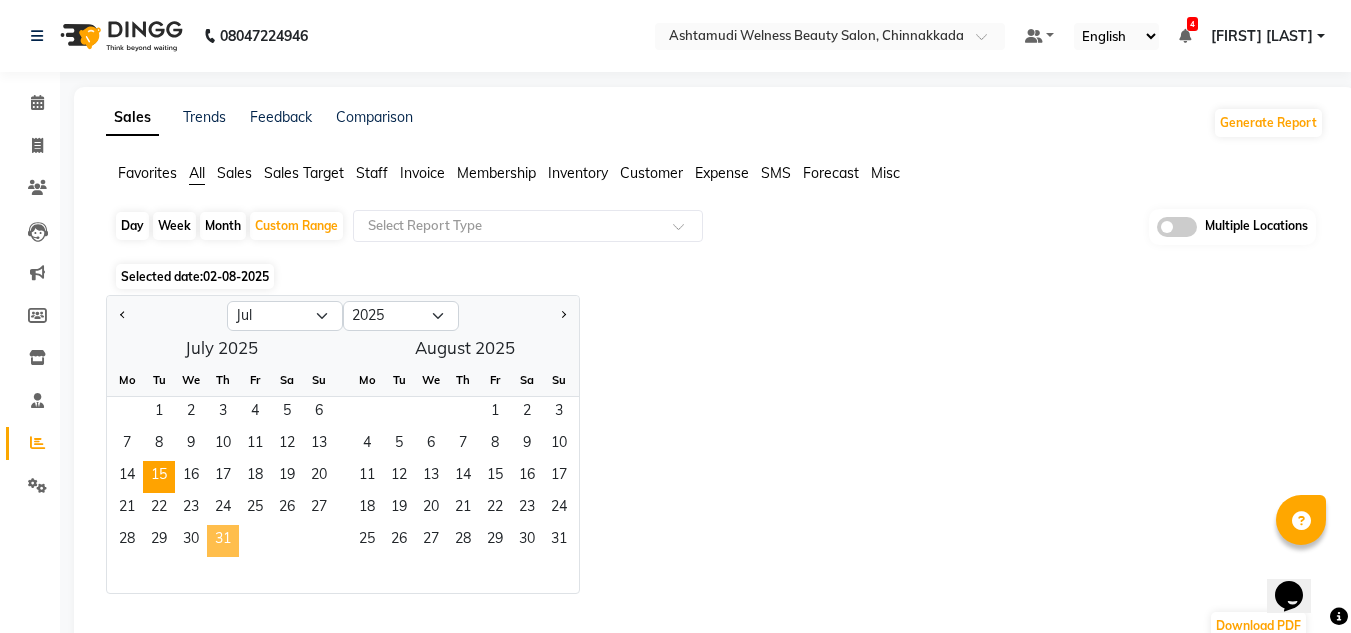 click on "31" 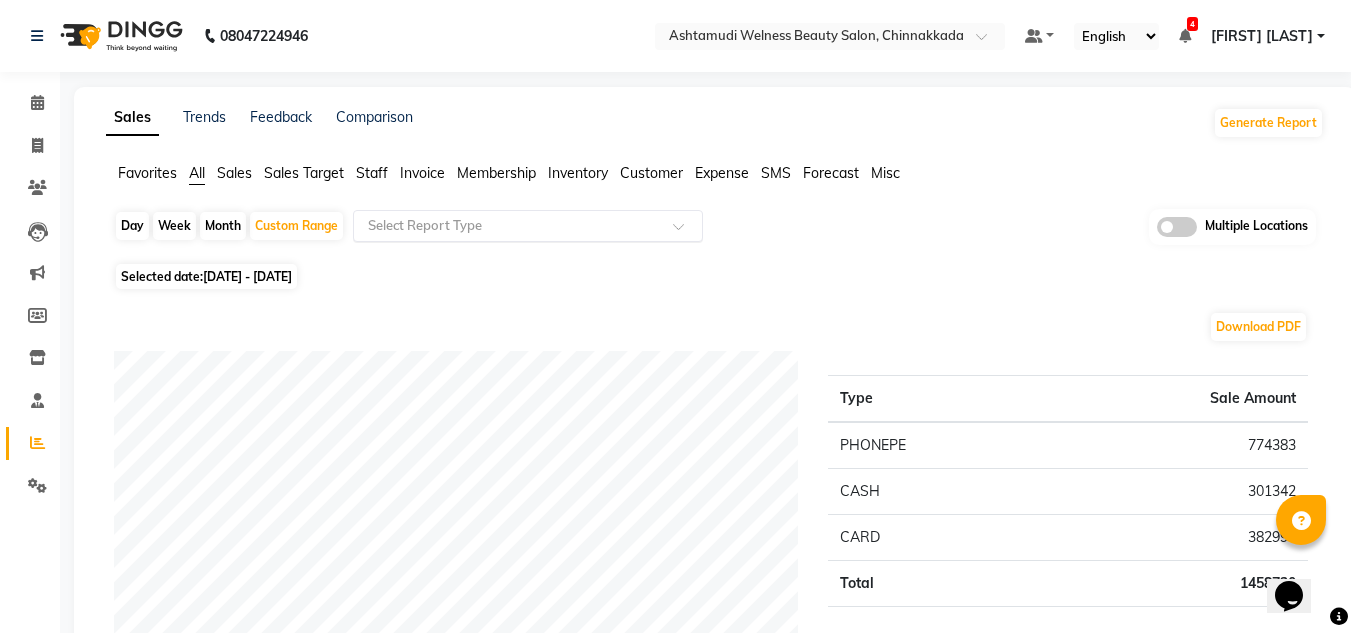click 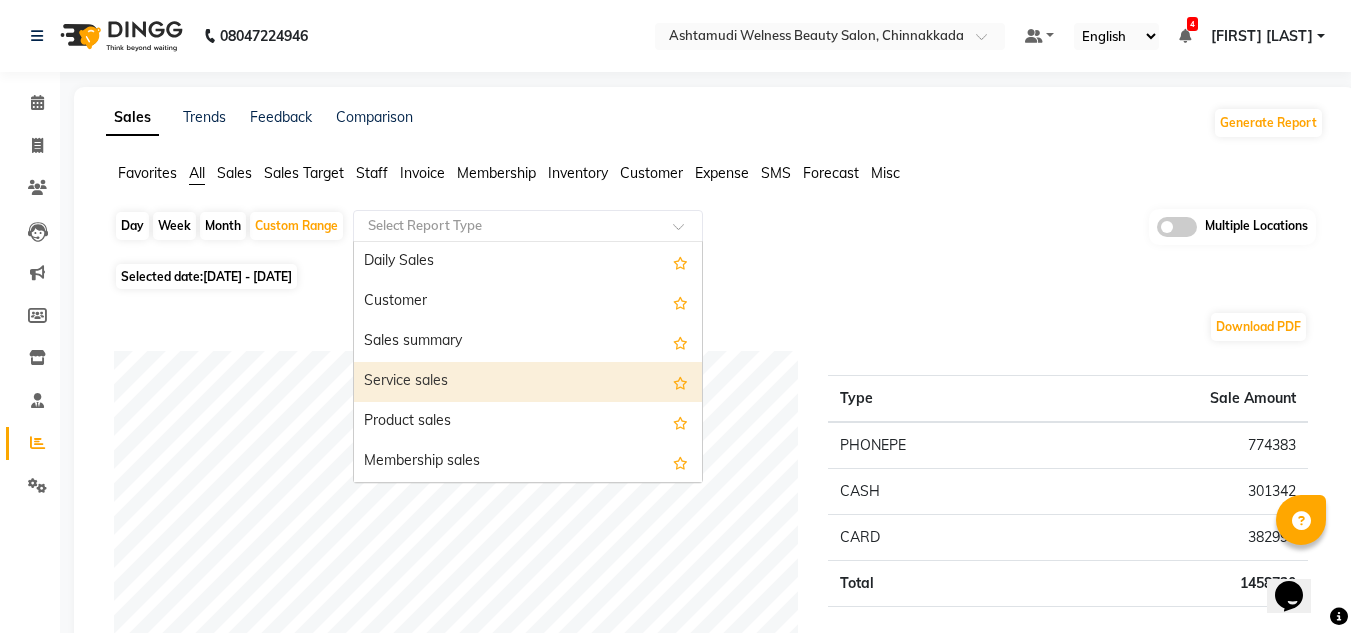 click on "Service sales" at bounding box center (528, 382) 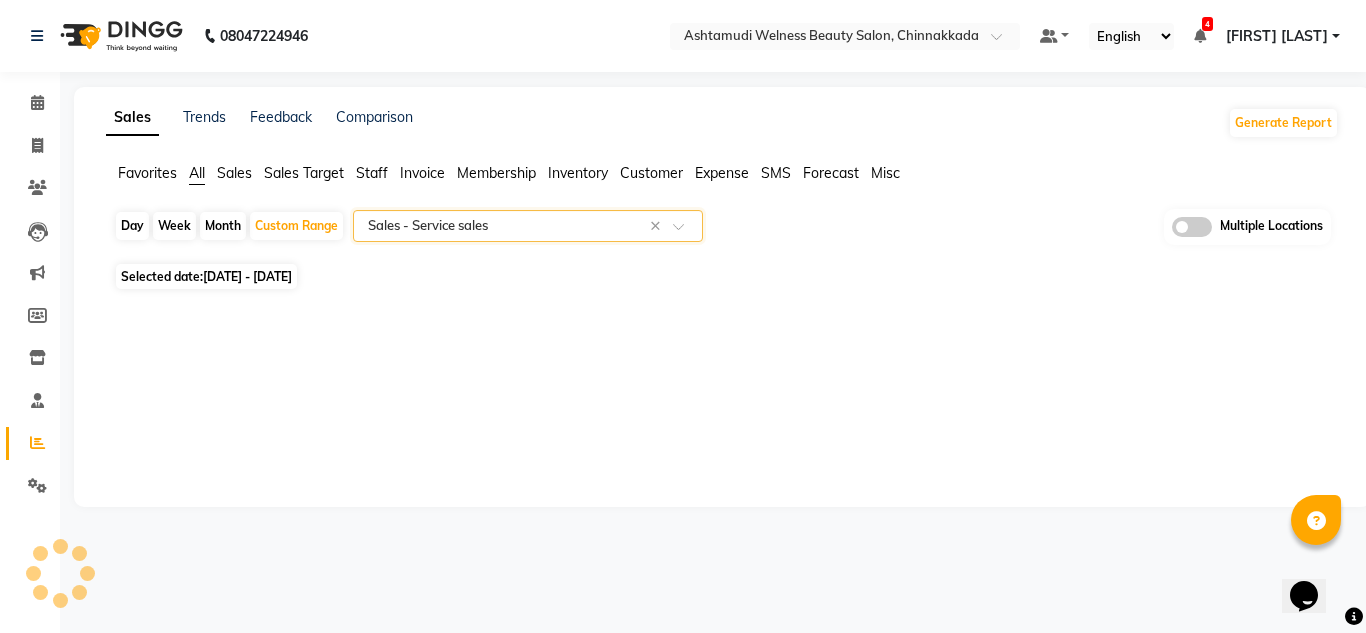 select on "full_report" 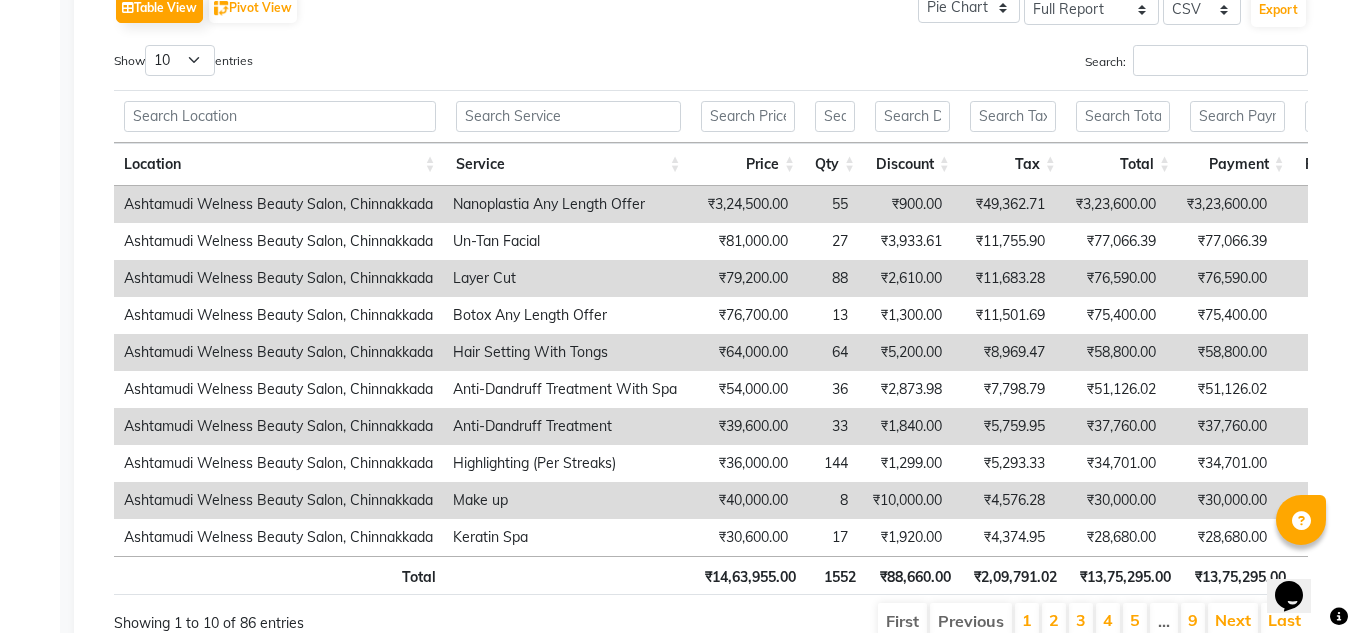 scroll, scrollTop: 1000, scrollLeft: 0, axis: vertical 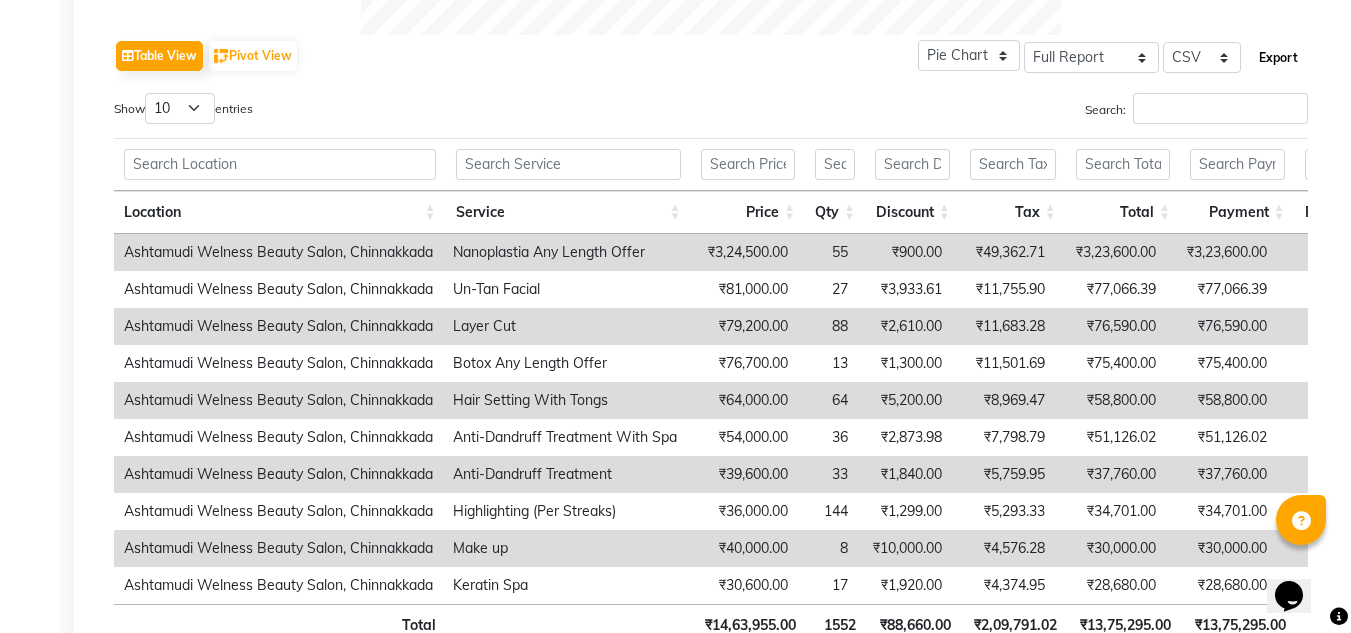 click on "Export" 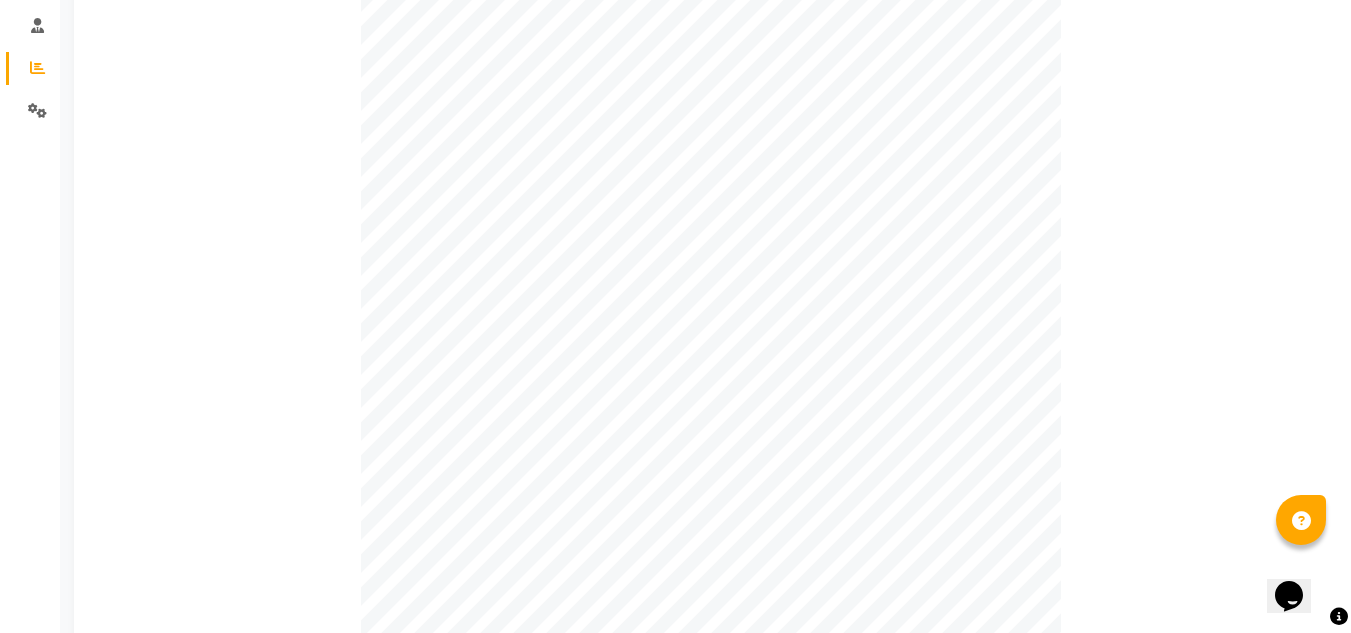 scroll, scrollTop: 100, scrollLeft: 0, axis: vertical 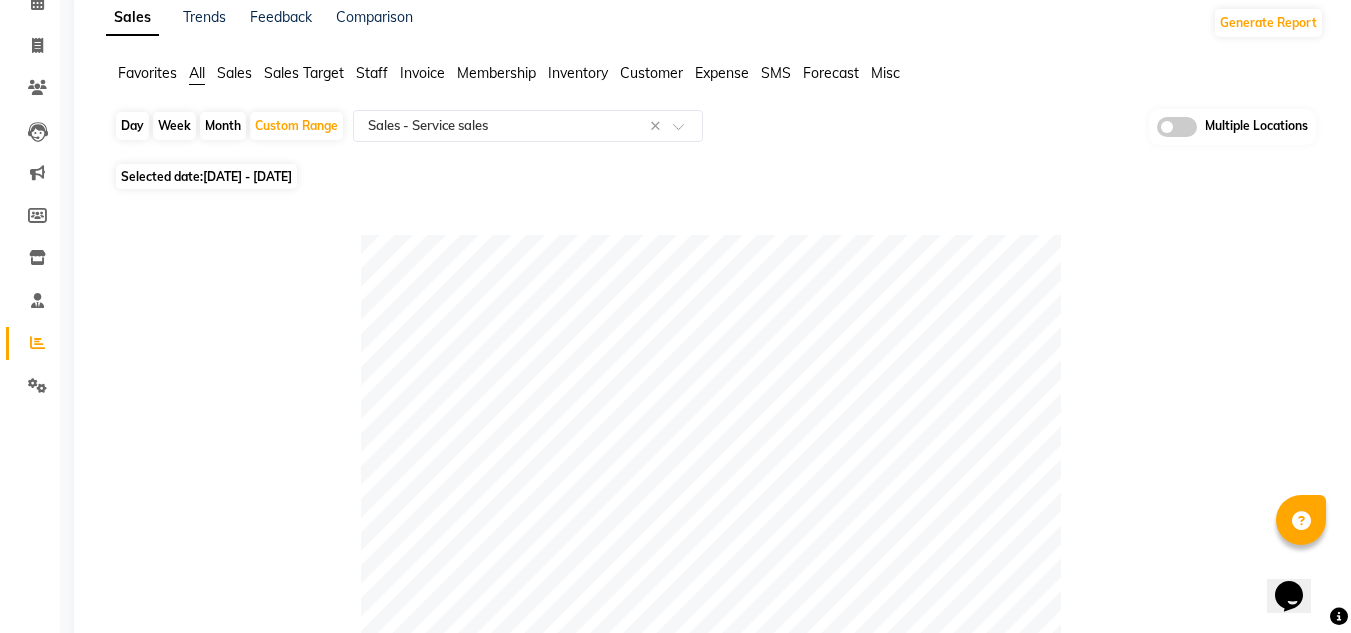 click 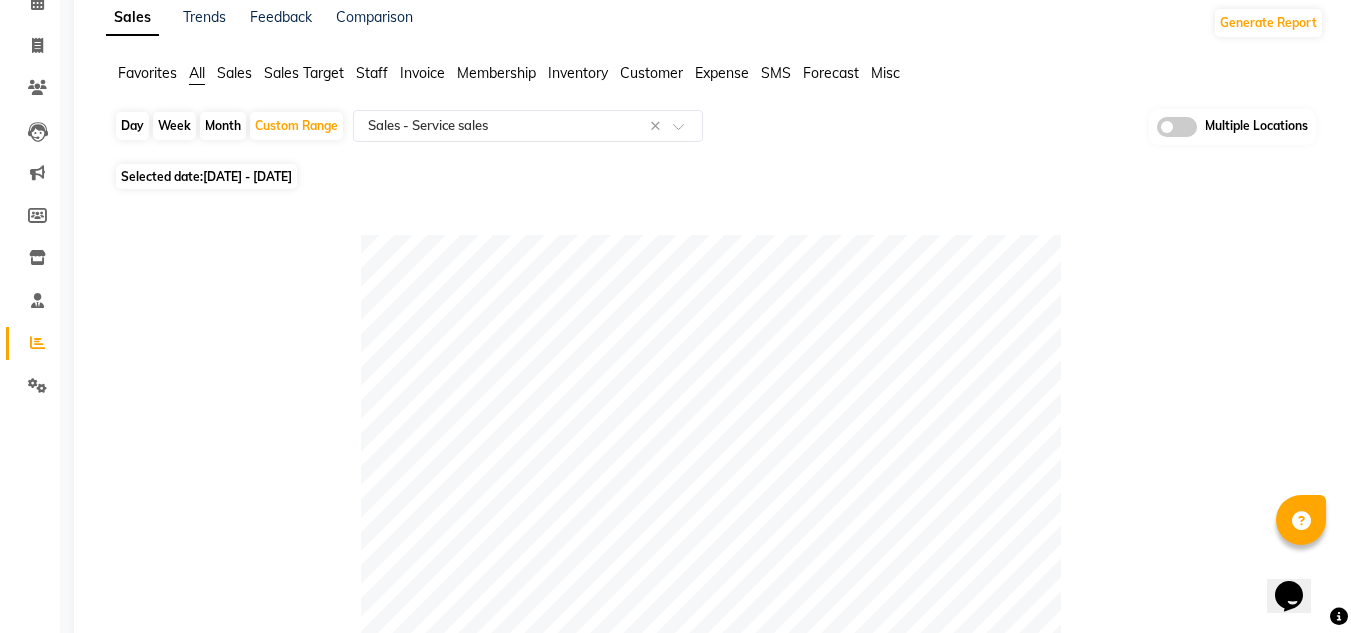 click 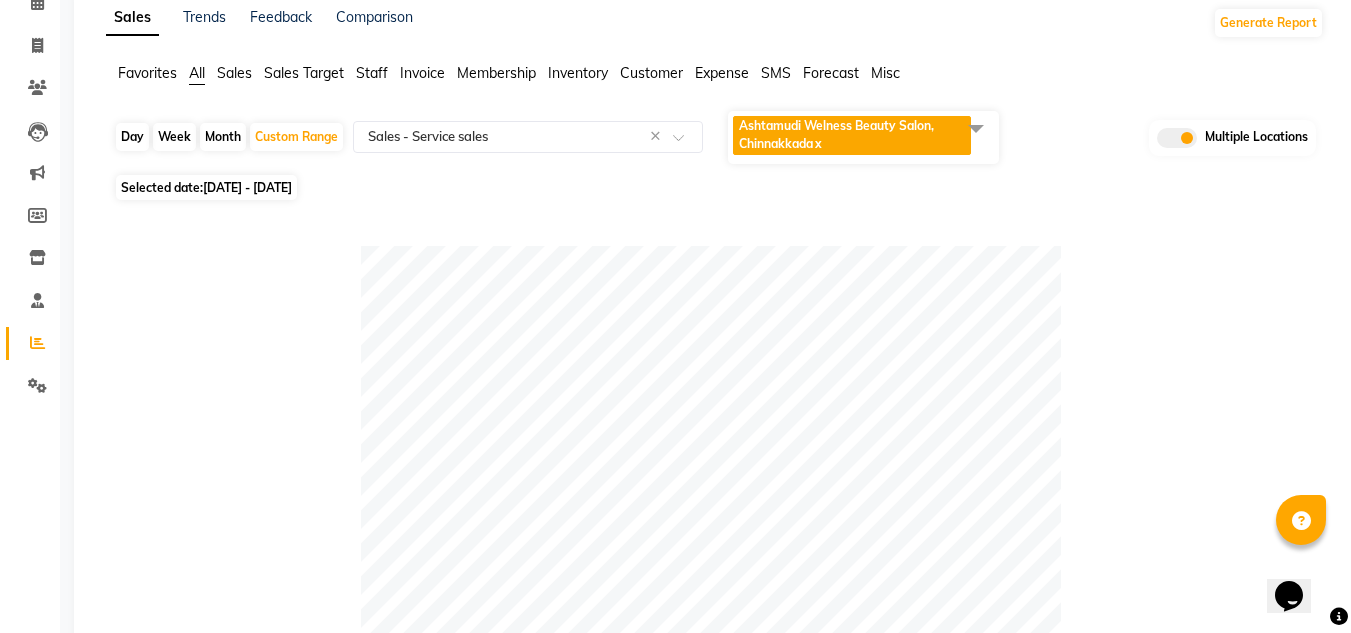 click on "Ashtamudi Welness Beauty Salon, Chinnakkada x" 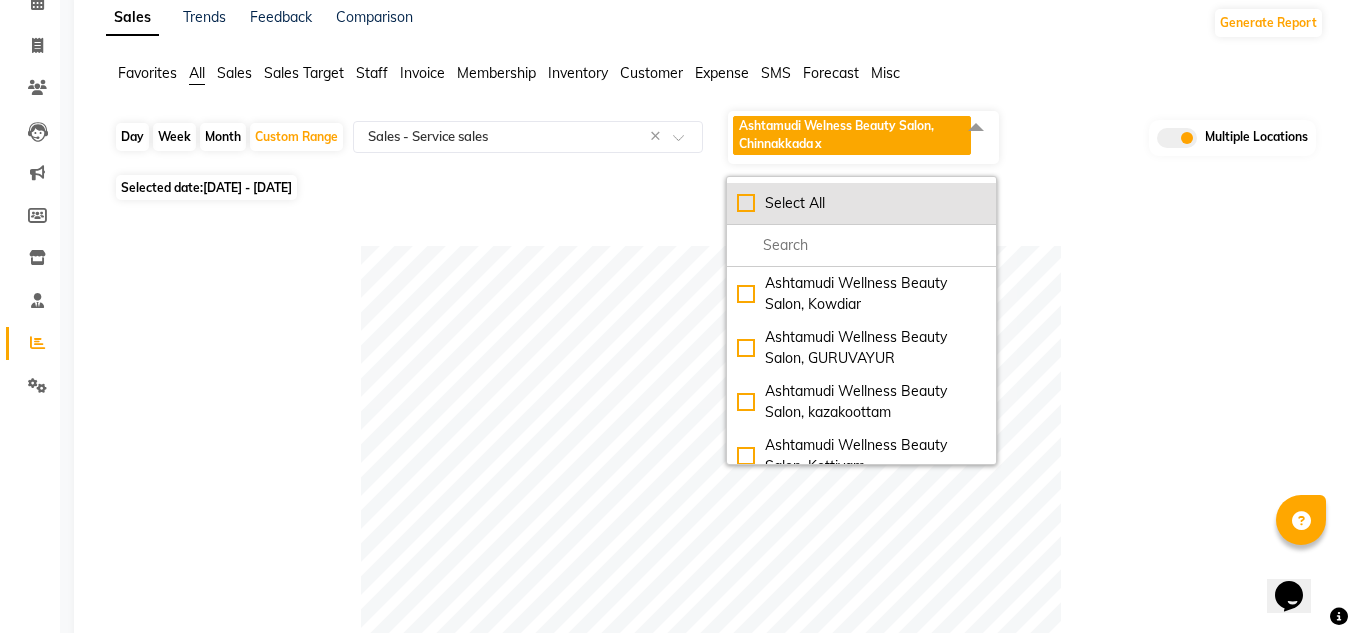 click on "Select All" 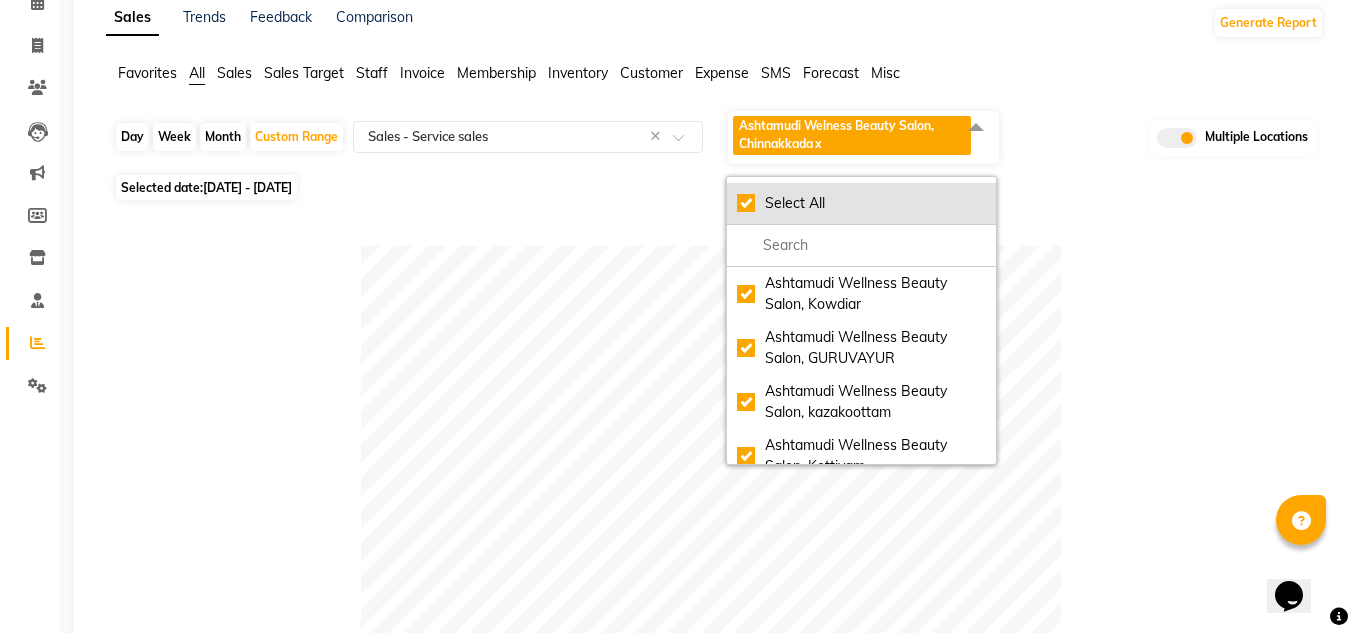 checkbox on "true" 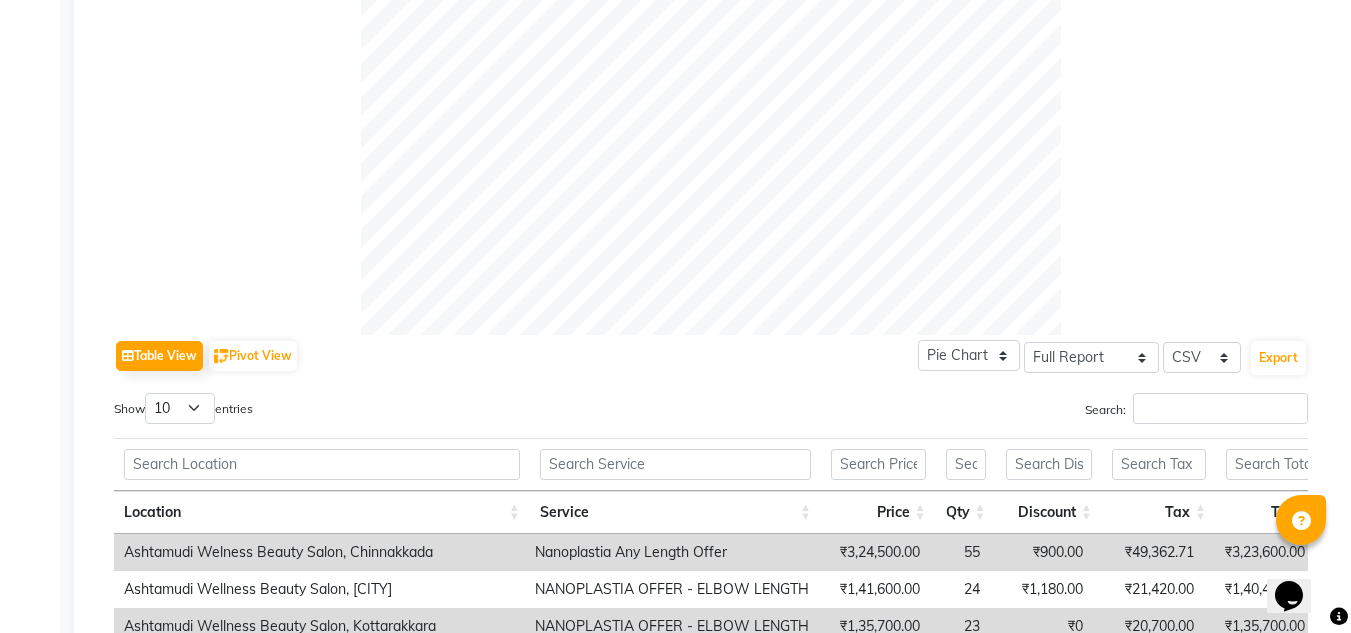 scroll, scrollTop: 900, scrollLeft: 0, axis: vertical 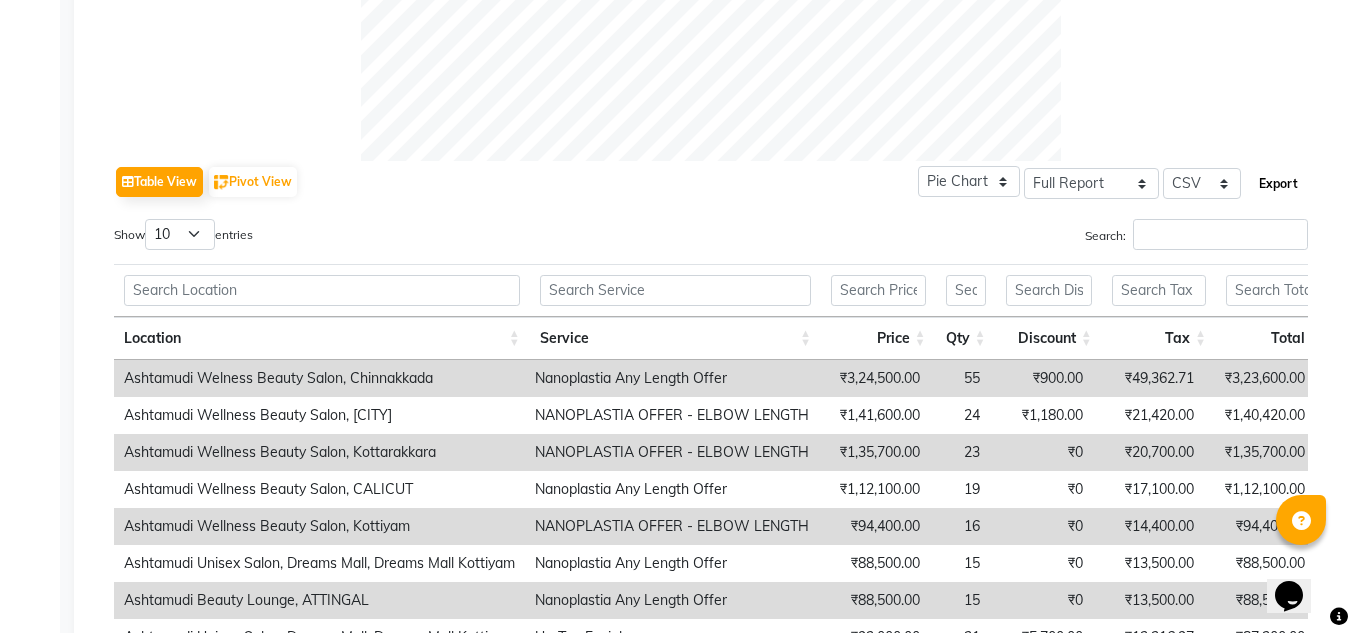 click on "Export" 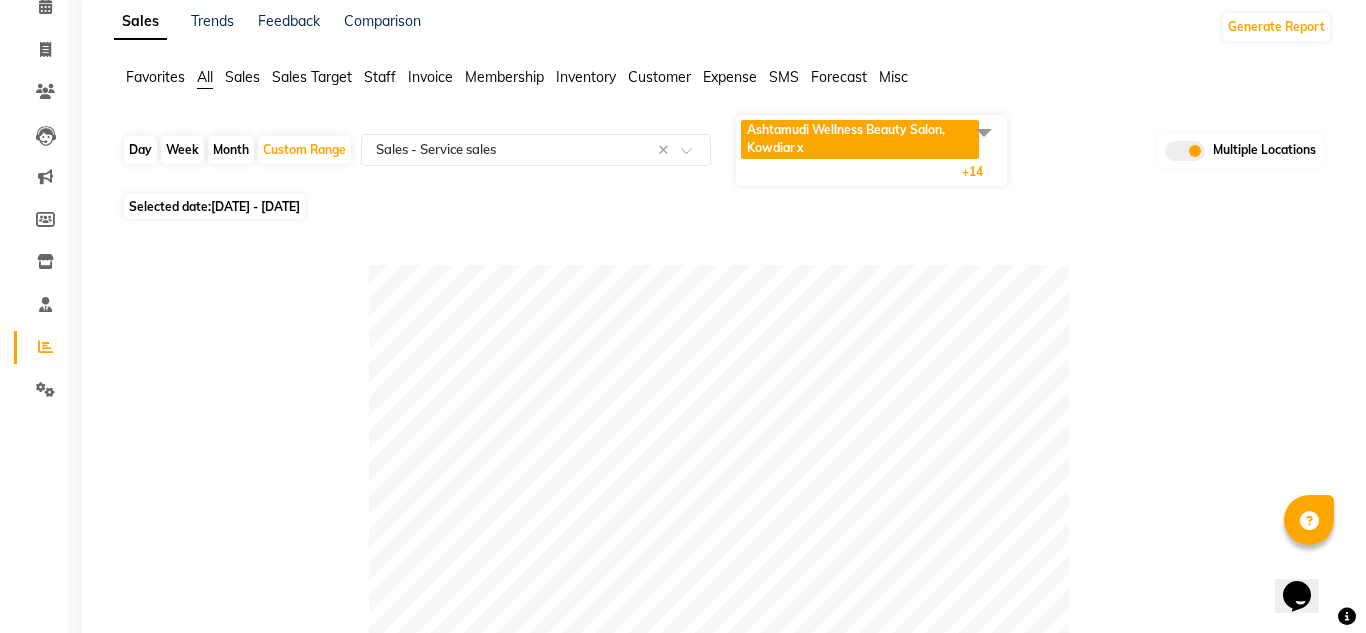 scroll, scrollTop: 0, scrollLeft: 0, axis: both 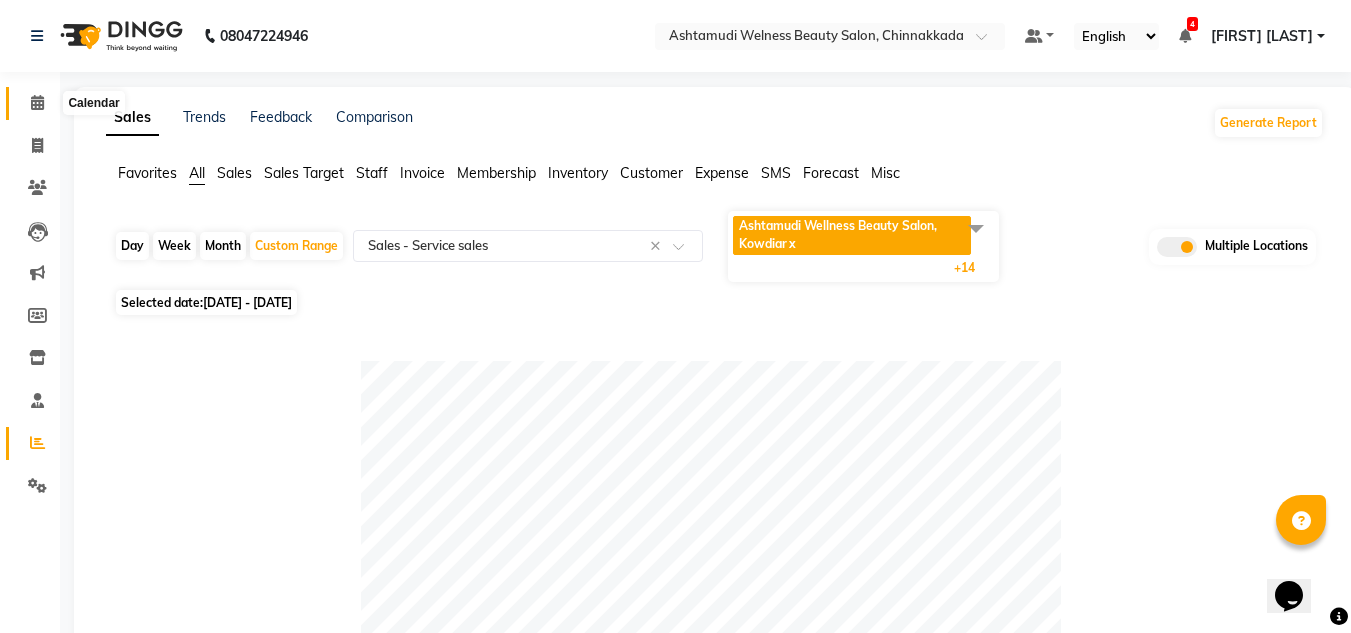 click 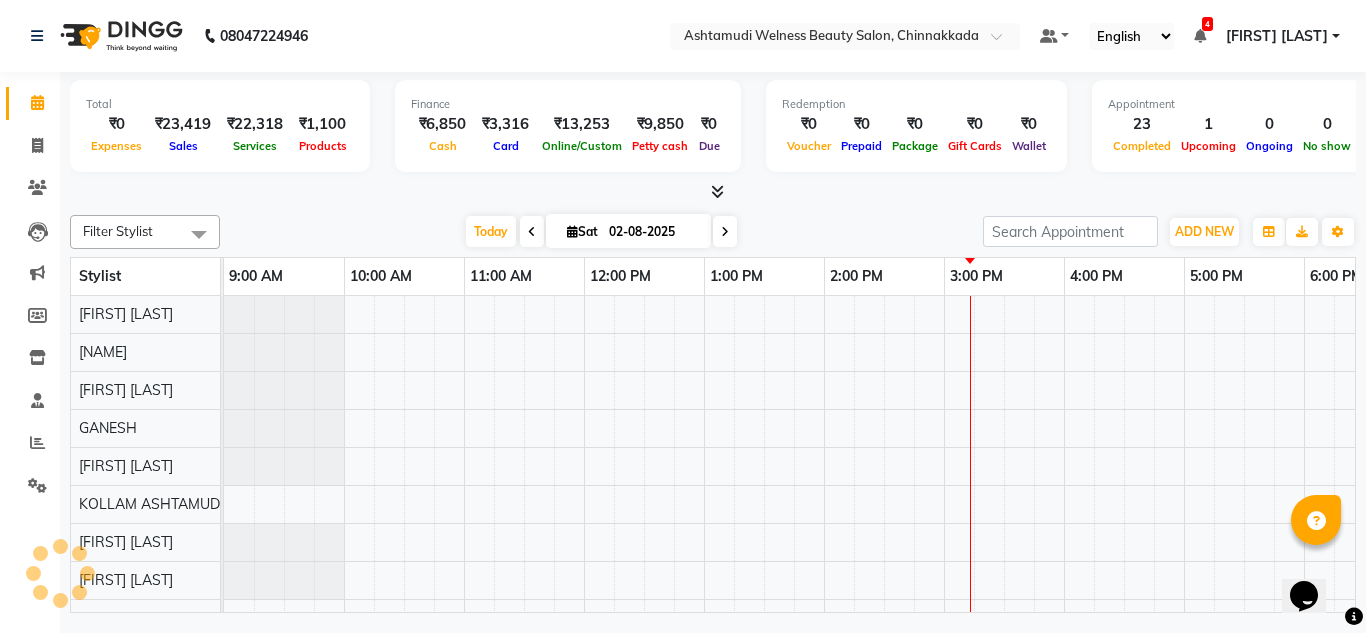 scroll, scrollTop: 0, scrollLeft: 0, axis: both 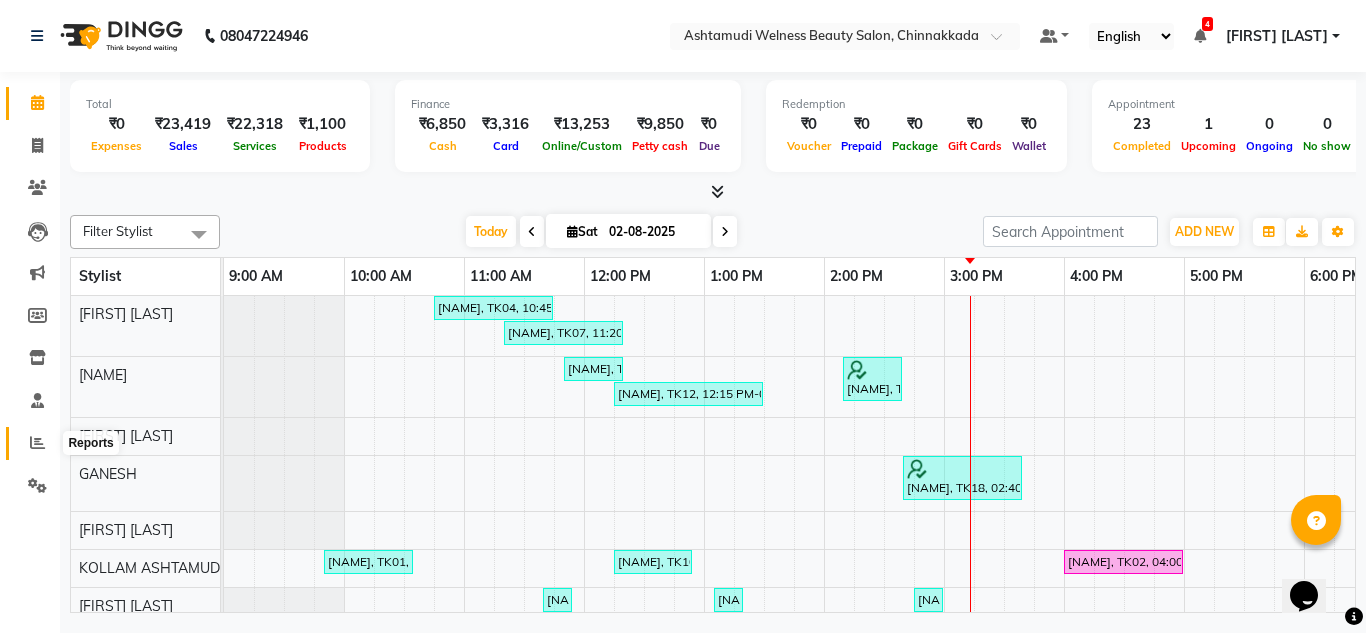 click 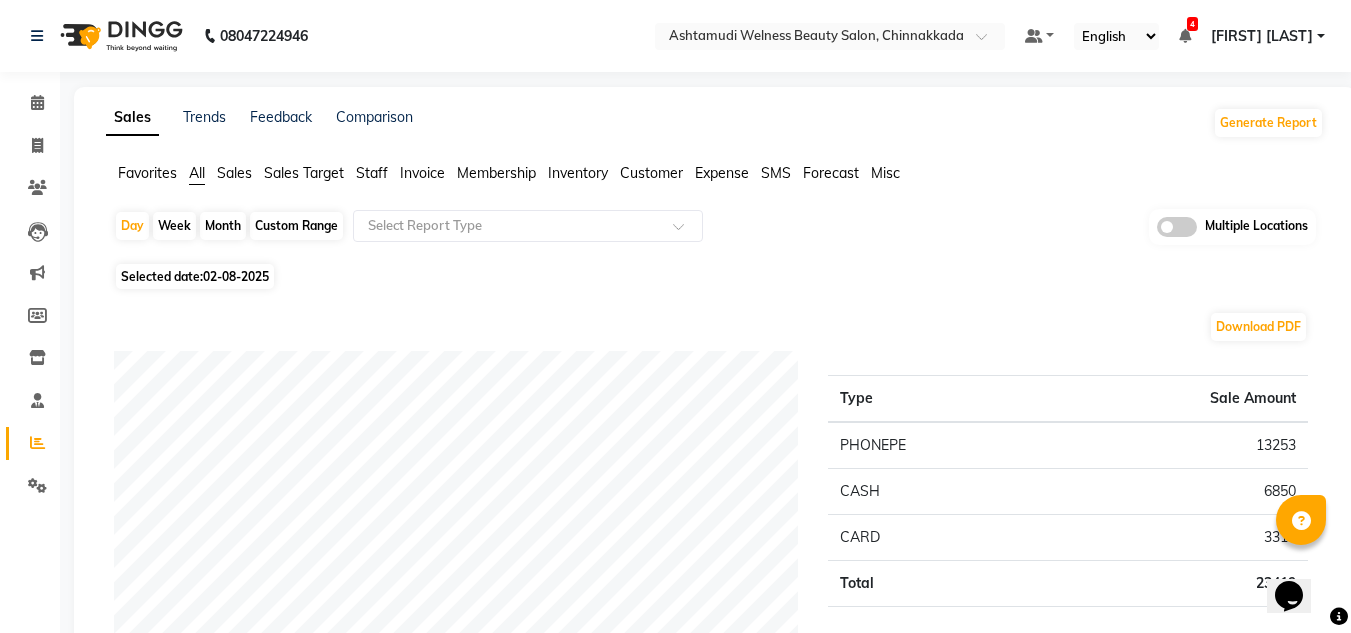 click on "Multiple Locations" 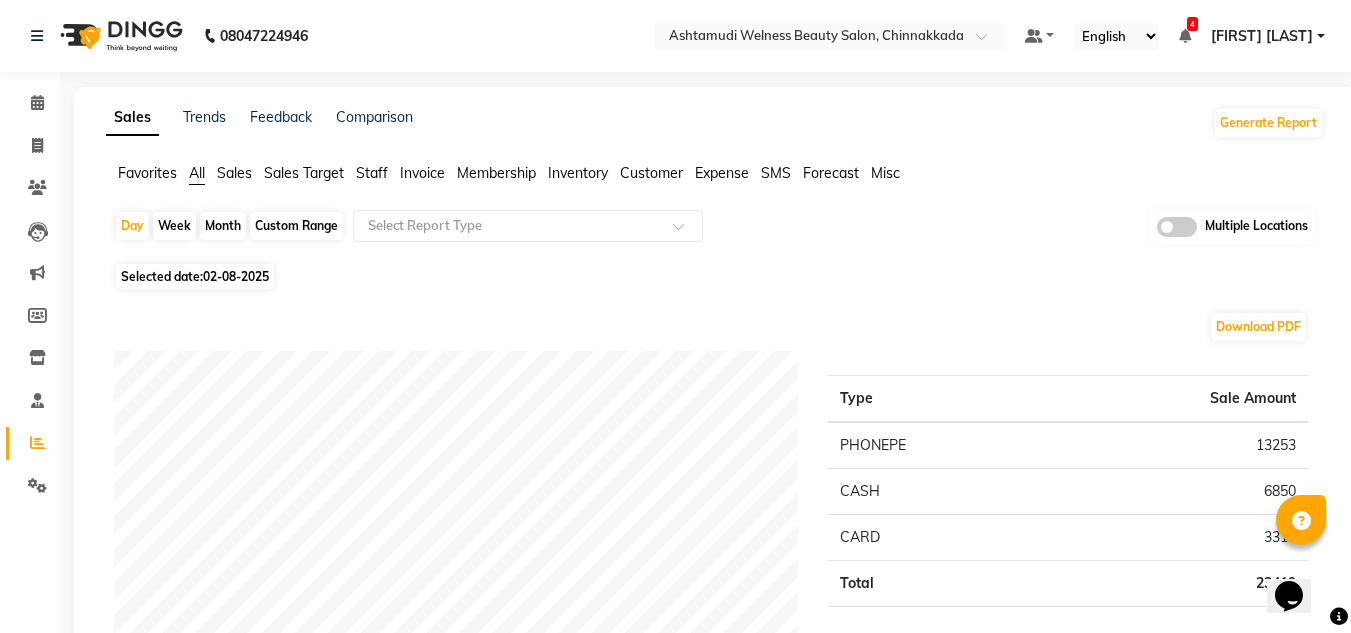 click 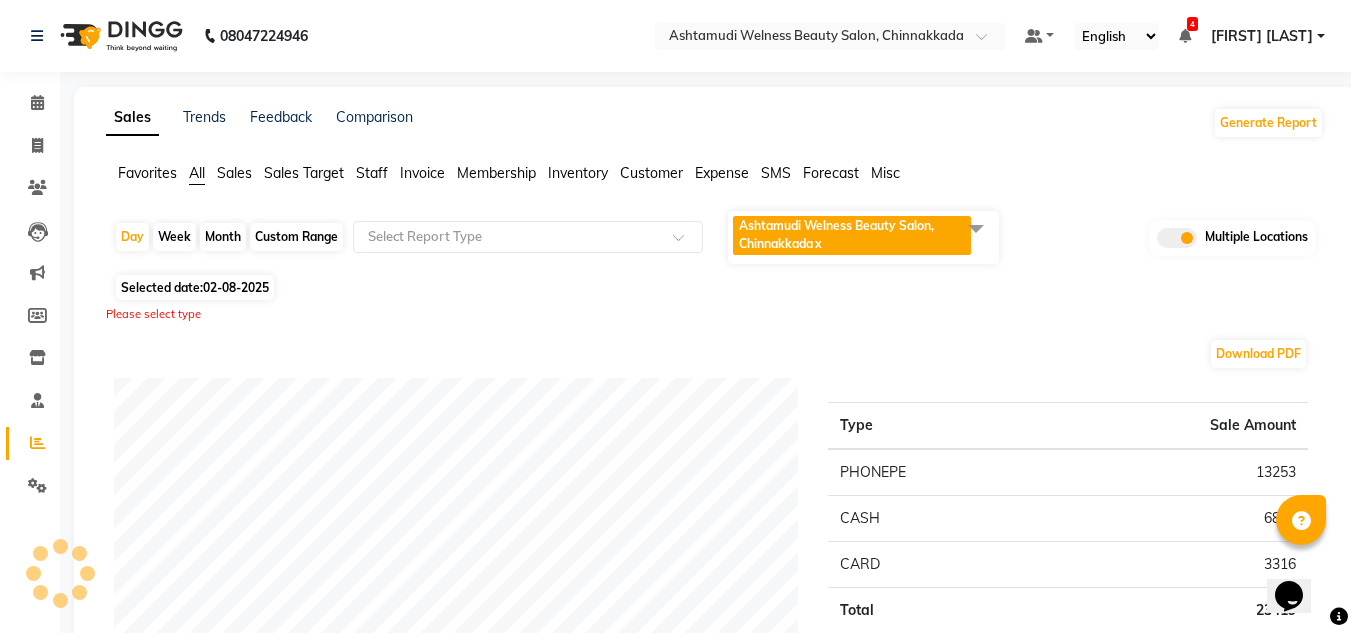 click on "Ashtamudi Welness Beauty Salon, Chinnakkada x" 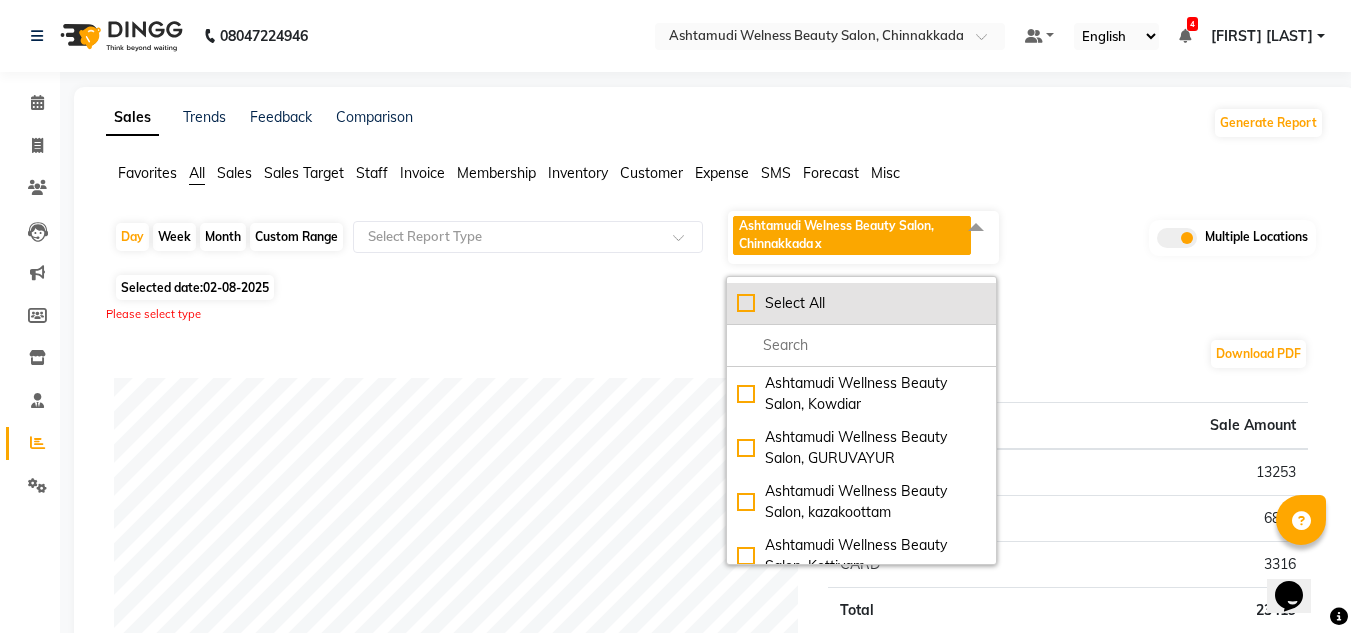 click on "Select All" 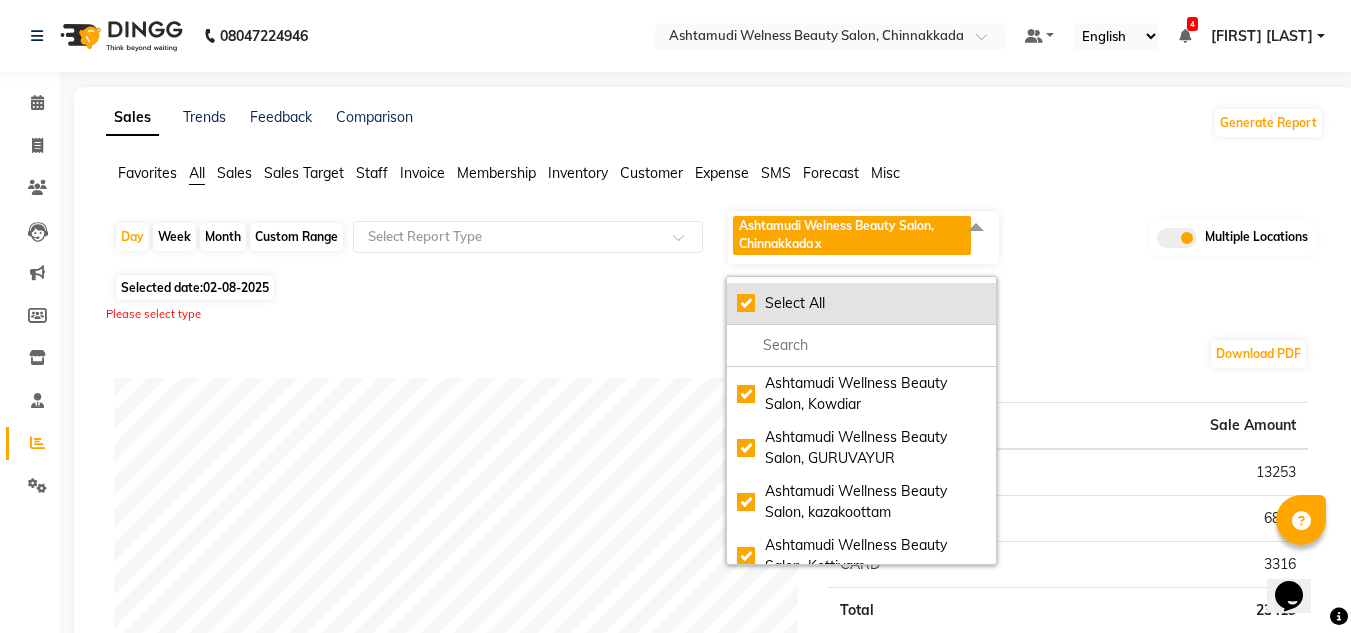 checkbox on "true" 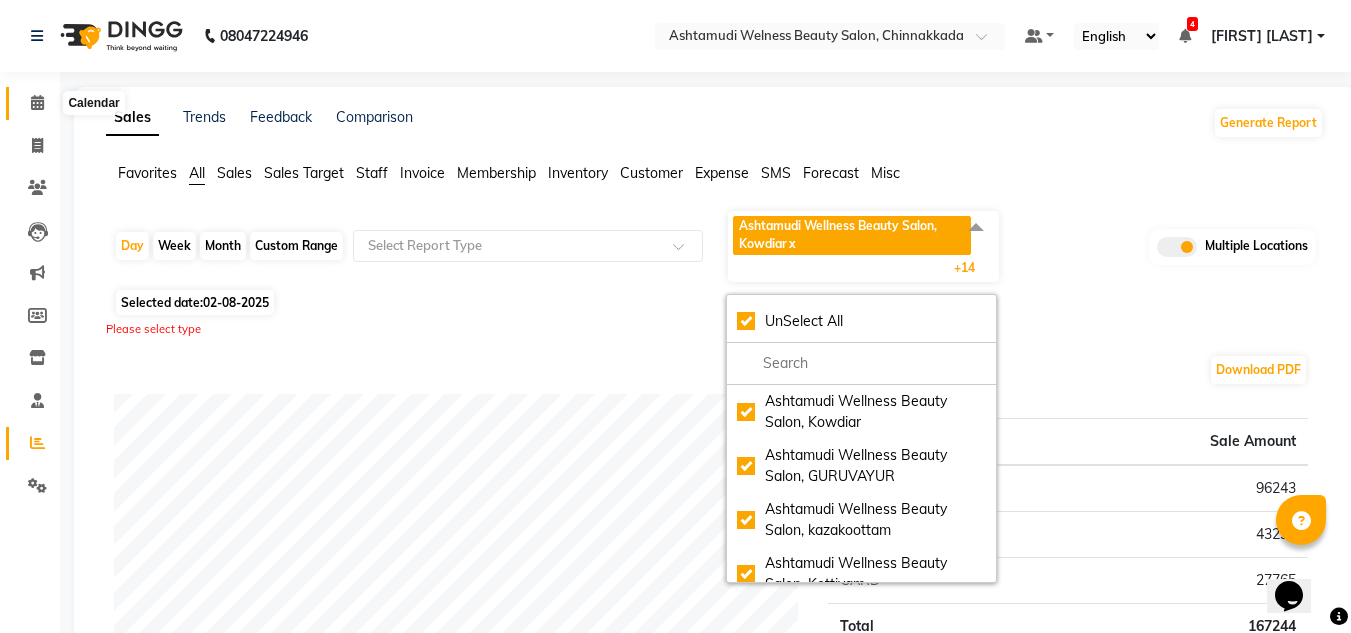 click 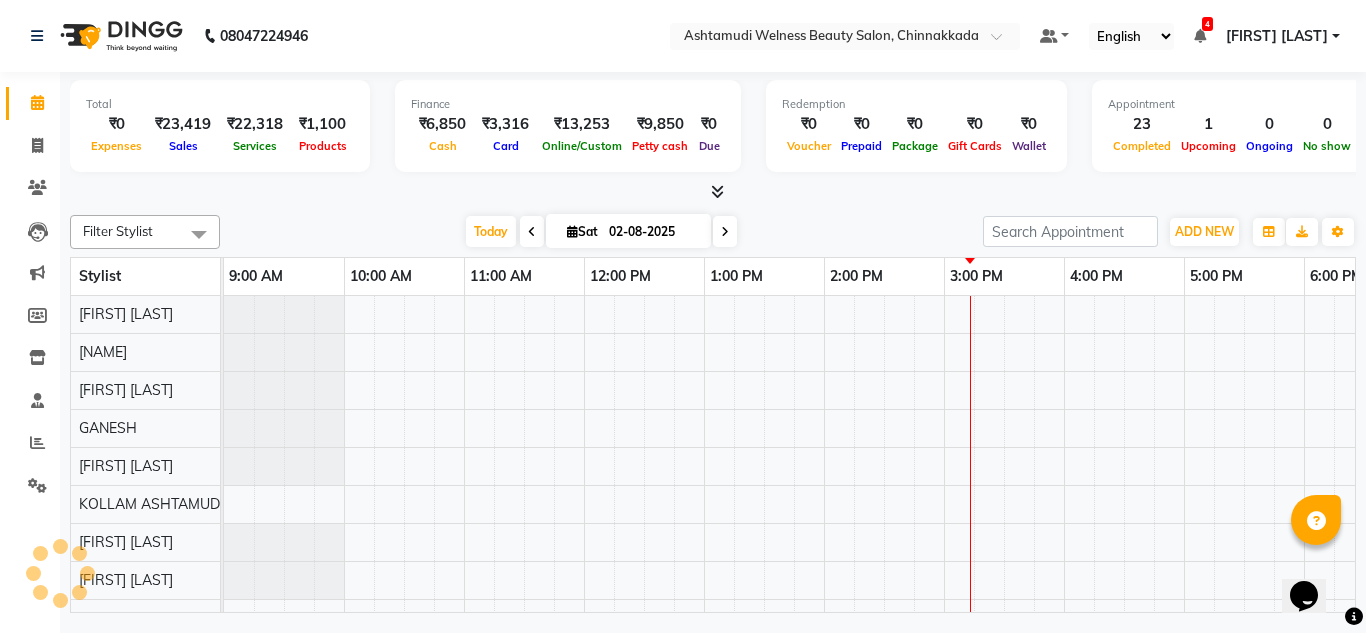 scroll, scrollTop: 0, scrollLeft: 0, axis: both 